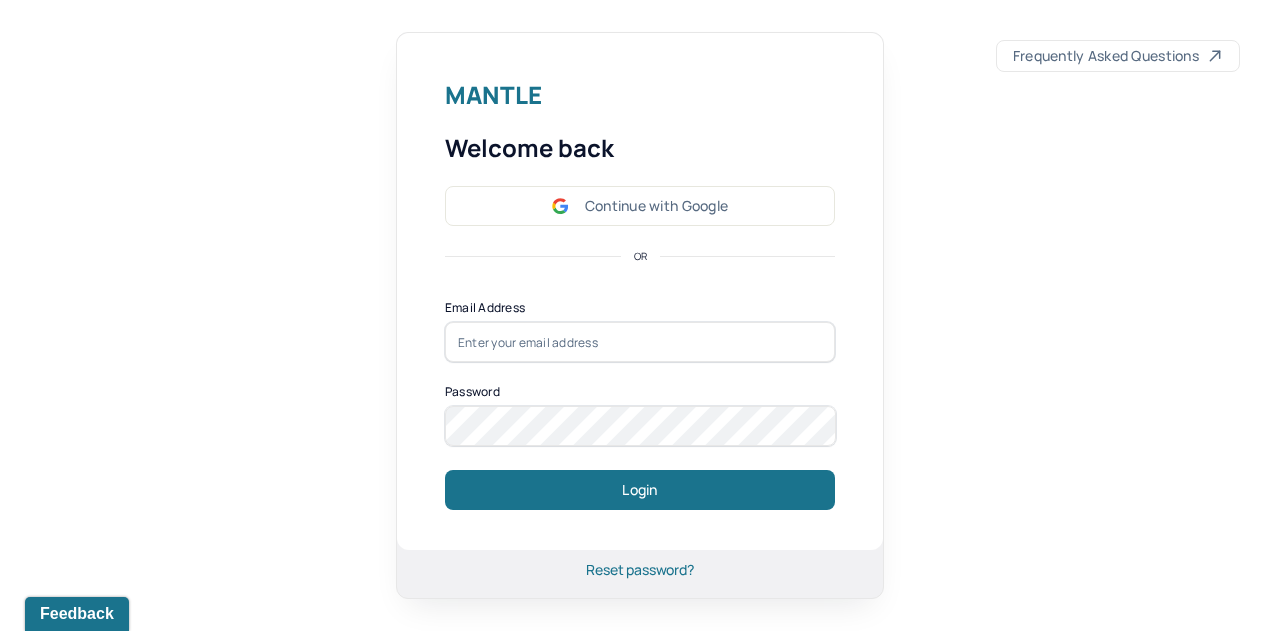 scroll, scrollTop: 0, scrollLeft: 0, axis: both 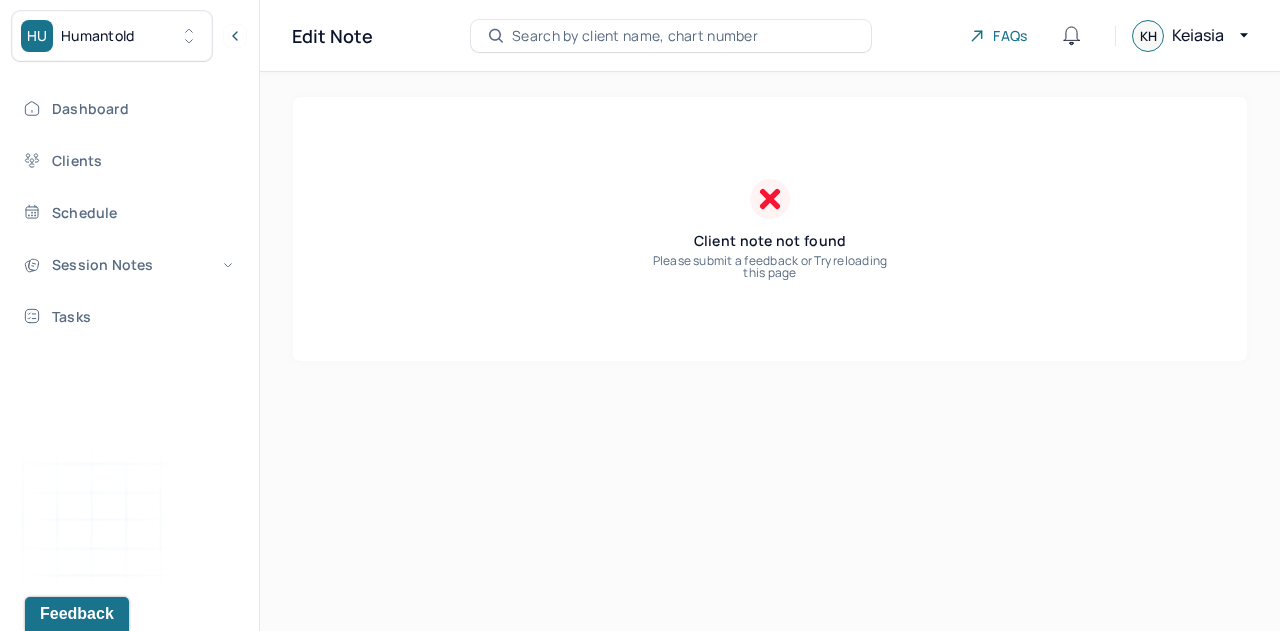 click on "Dashboard" at bounding box center [128, 108] 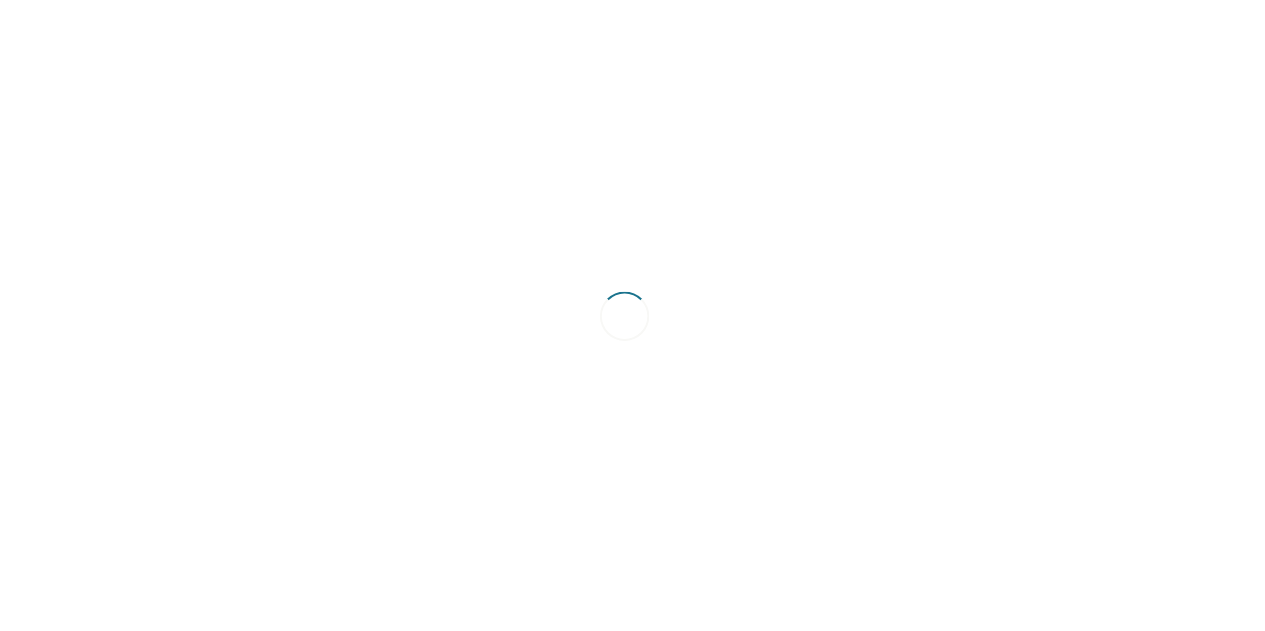 scroll, scrollTop: 0, scrollLeft: 0, axis: both 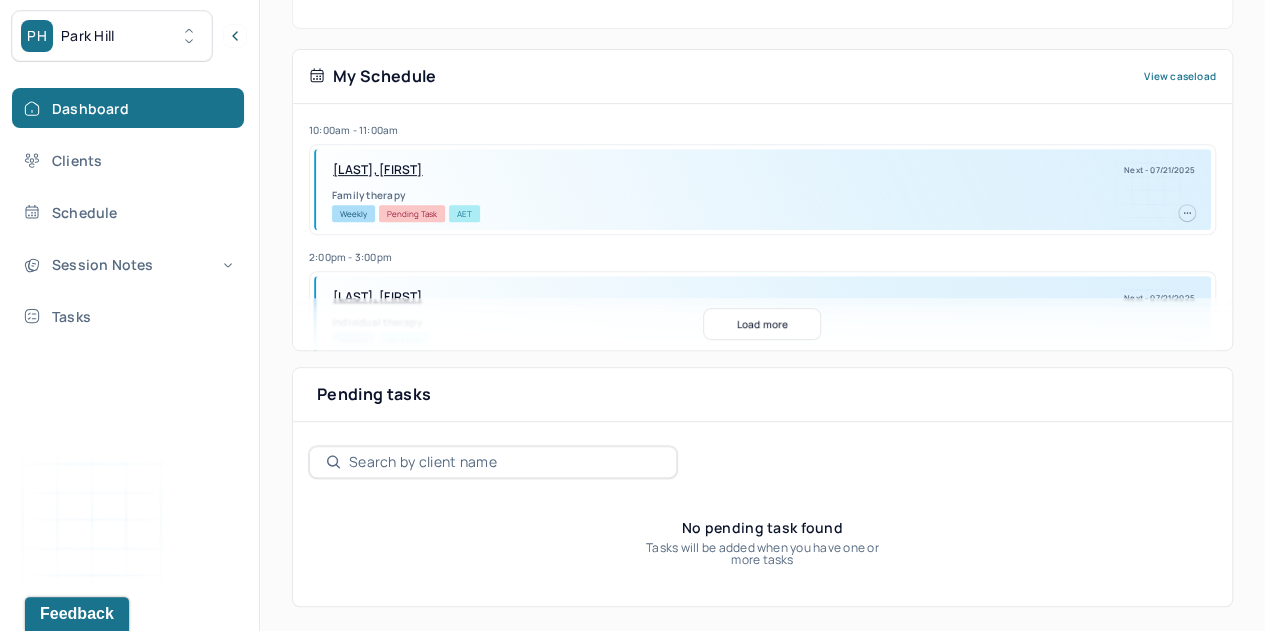 click on "Park Hill" at bounding box center [88, 36] 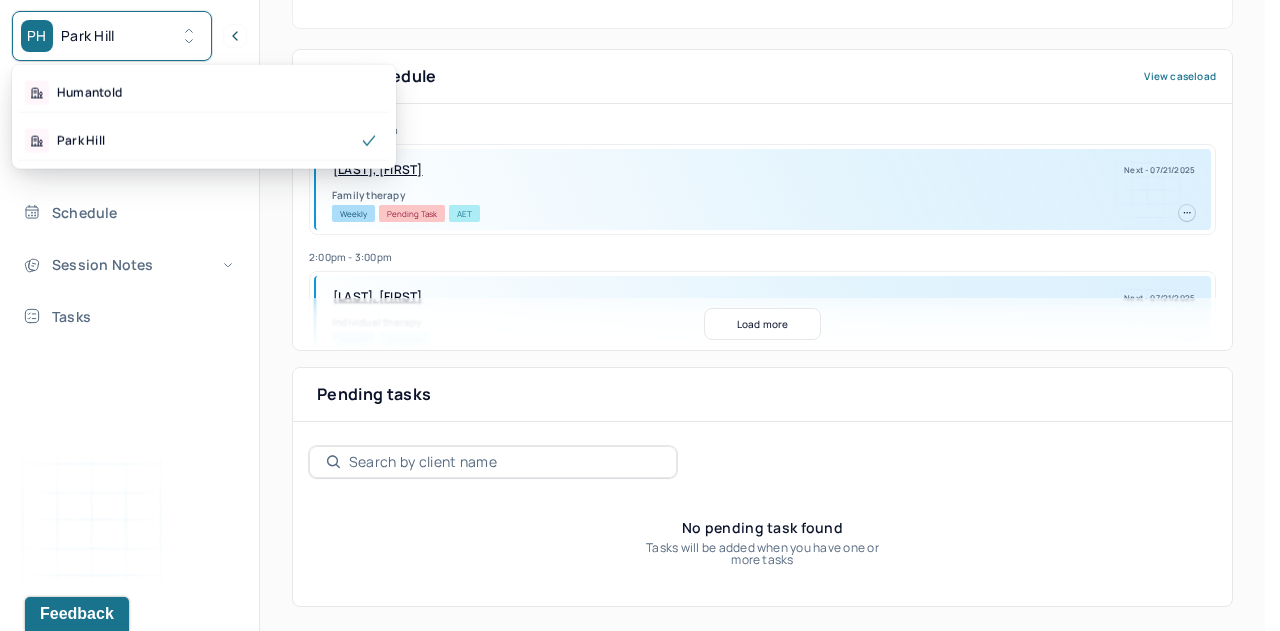 click on "Humantold" at bounding box center [89, 93] 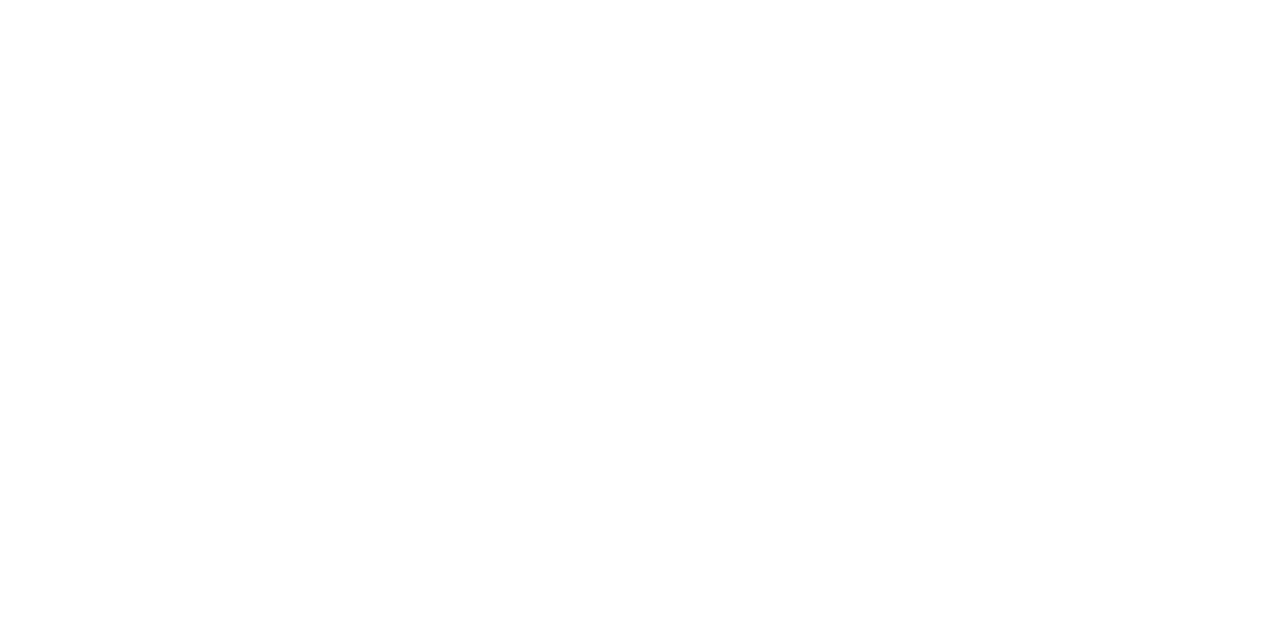 scroll, scrollTop: 0, scrollLeft: 0, axis: both 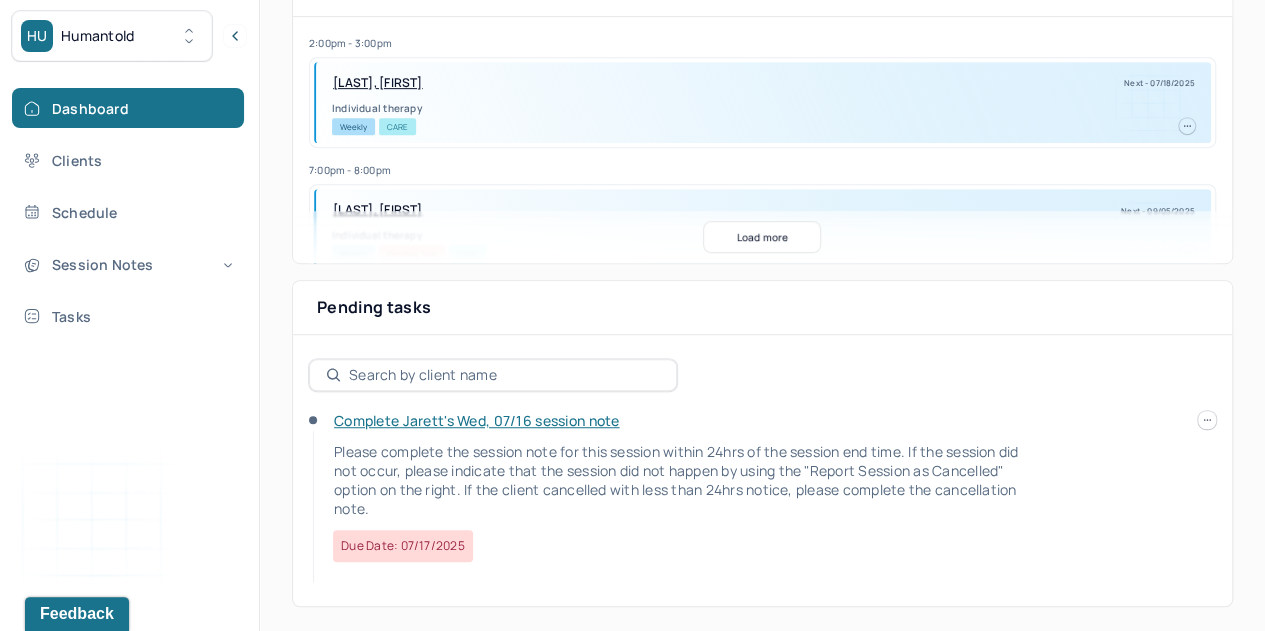 click on "Complete Jarett's Wed, 07/16 session note" at bounding box center (476, 420) 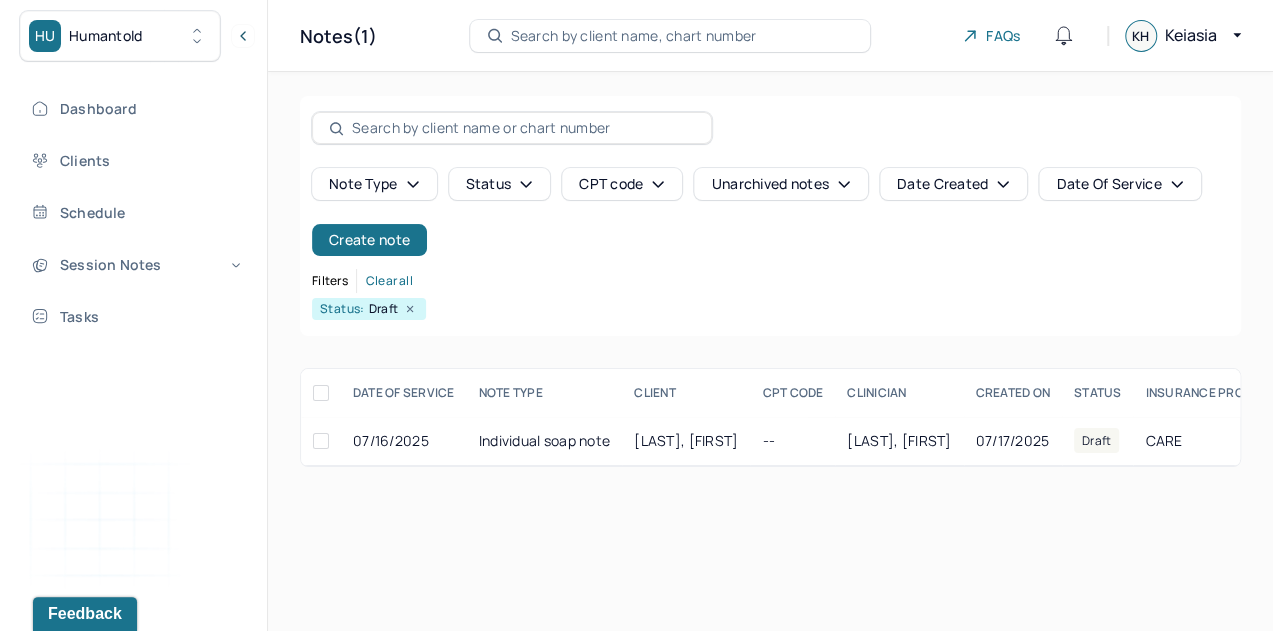 scroll, scrollTop: 0, scrollLeft: 0, axis: both 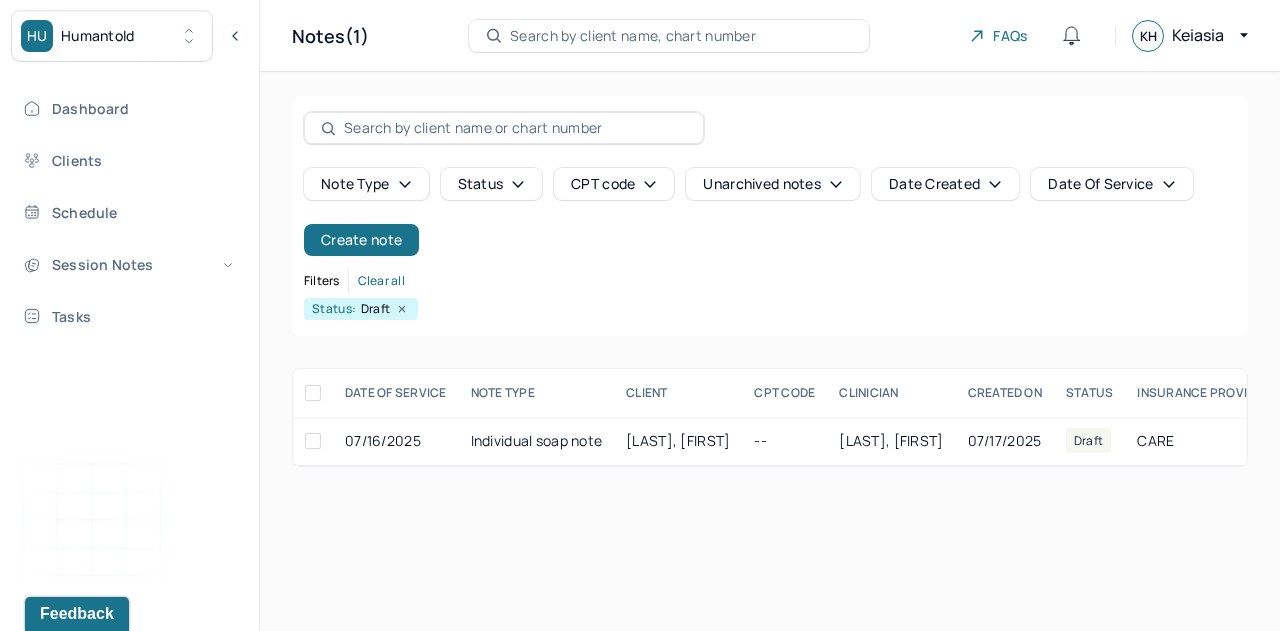click on "Individual soap note" at bounding box center [537, 441] 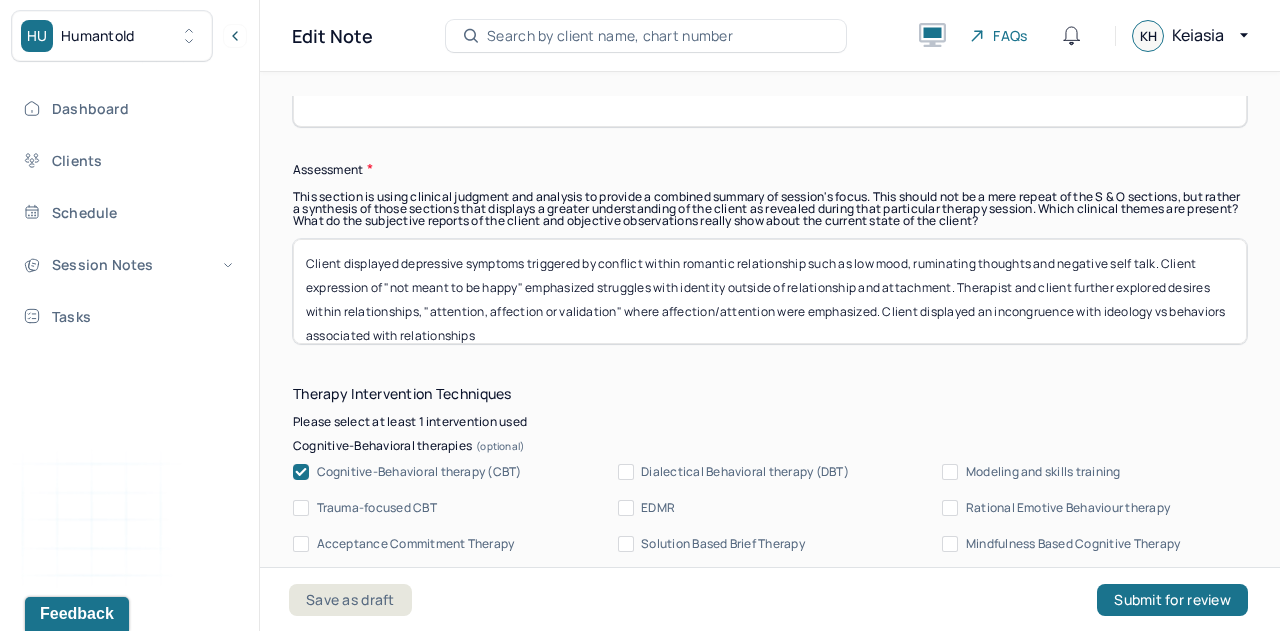 scroll, scrollTop: 1570, scrollLeft: 0, axis: vertical 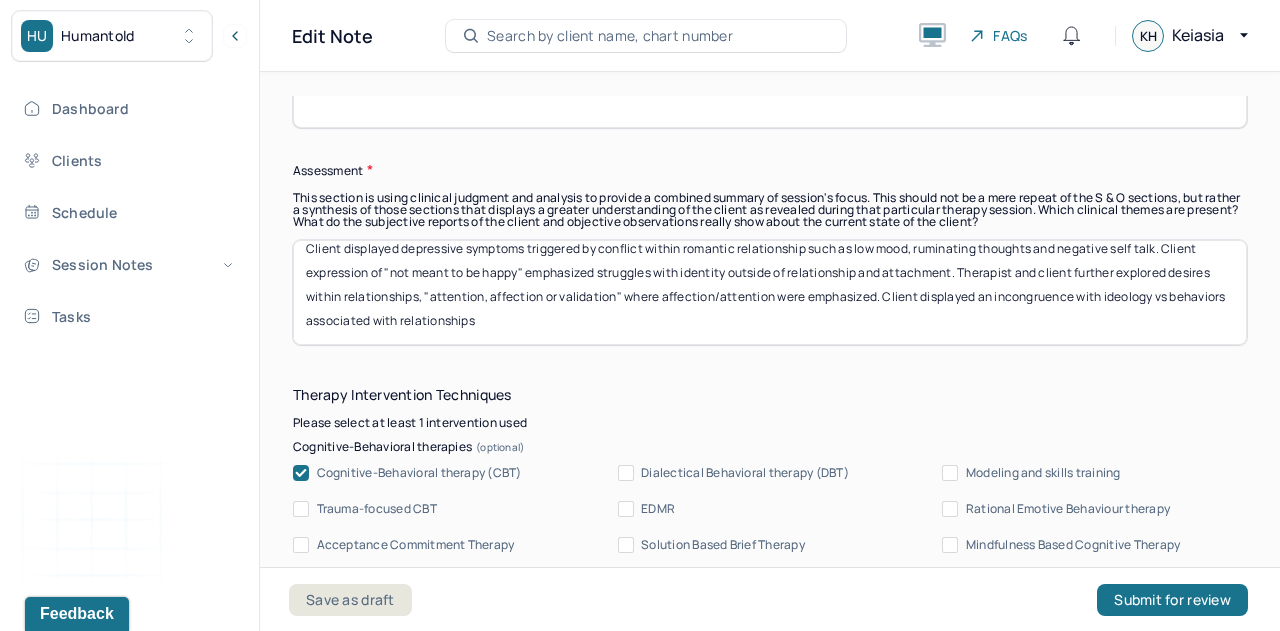 drag, startPoint x: 338, startPoint y: 267, endPoint x: 733, endPoint y: 365, distance: 406.97543 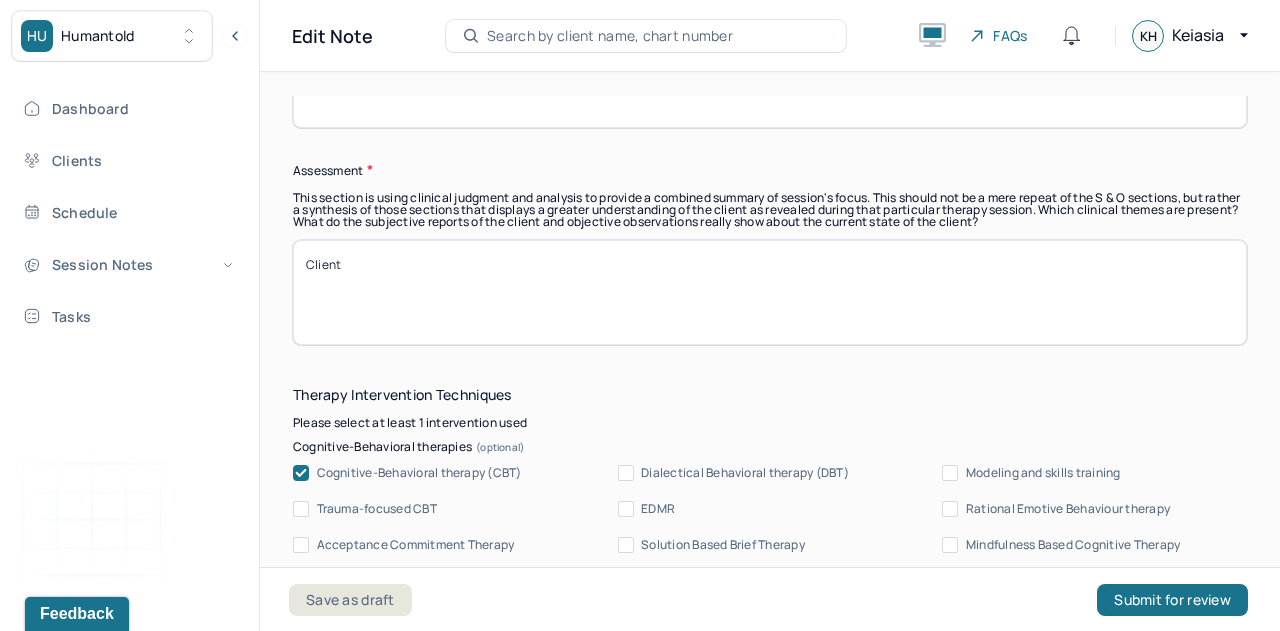 scroll, scrollTop: 0, scrollLeft: 0, axis: both 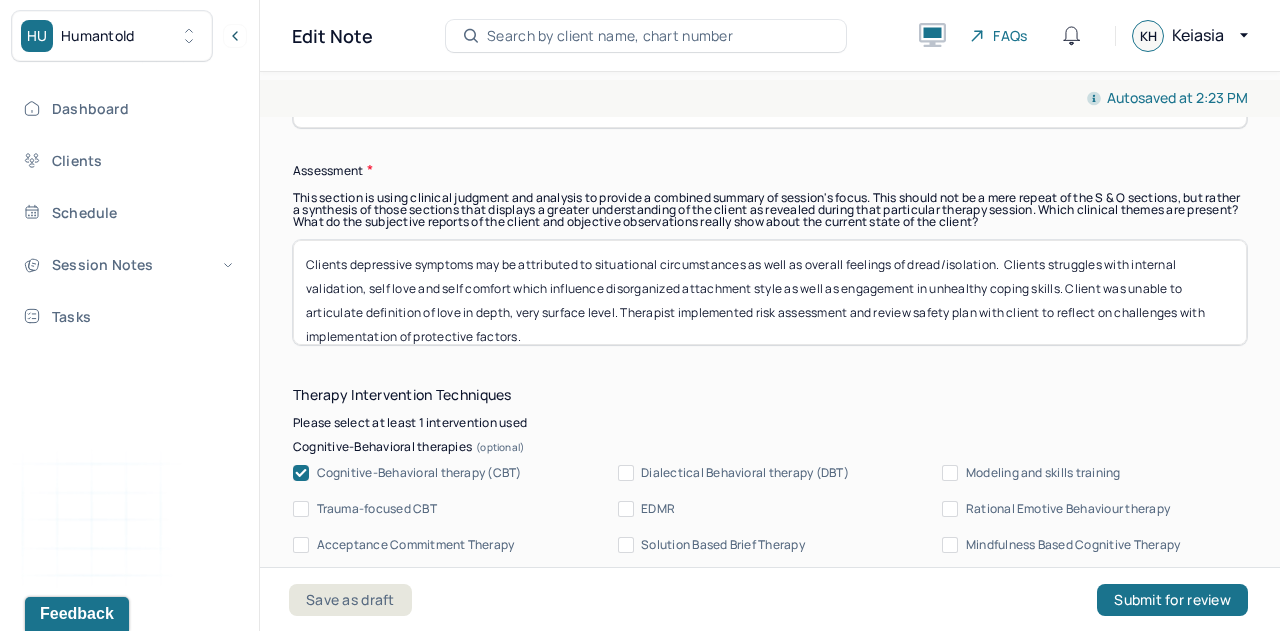 type on "Clients depressive symptoms may be attributed to situational circumstances as well as overall feelings of dread/isolation.  Clients struggles with internal validation, self love and self comfort which influence disorganized attachment style as well as engagement in unhealthy coping skills. Client was unable to articulate definition of love in depth, very surface level. Therapist implemented risk assessment and review safety plan with client to reflect on challenges with implementation of protective factors." 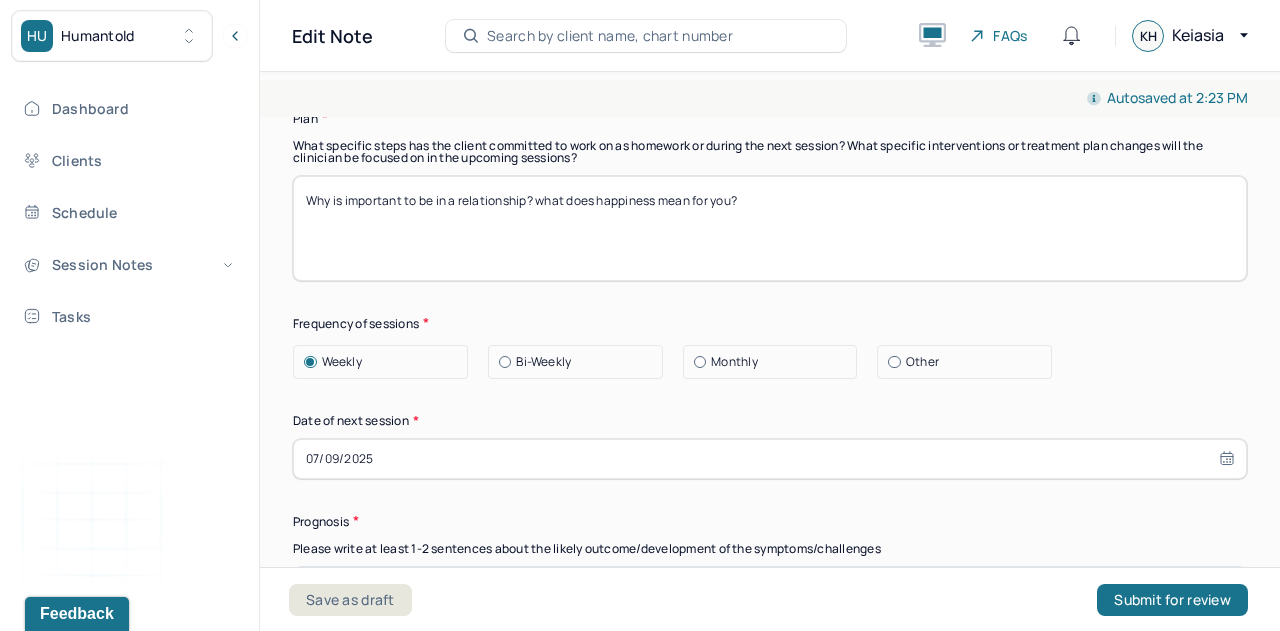 scroll, scrollTop: 2342, scrollLeft: 0, axis: vertical 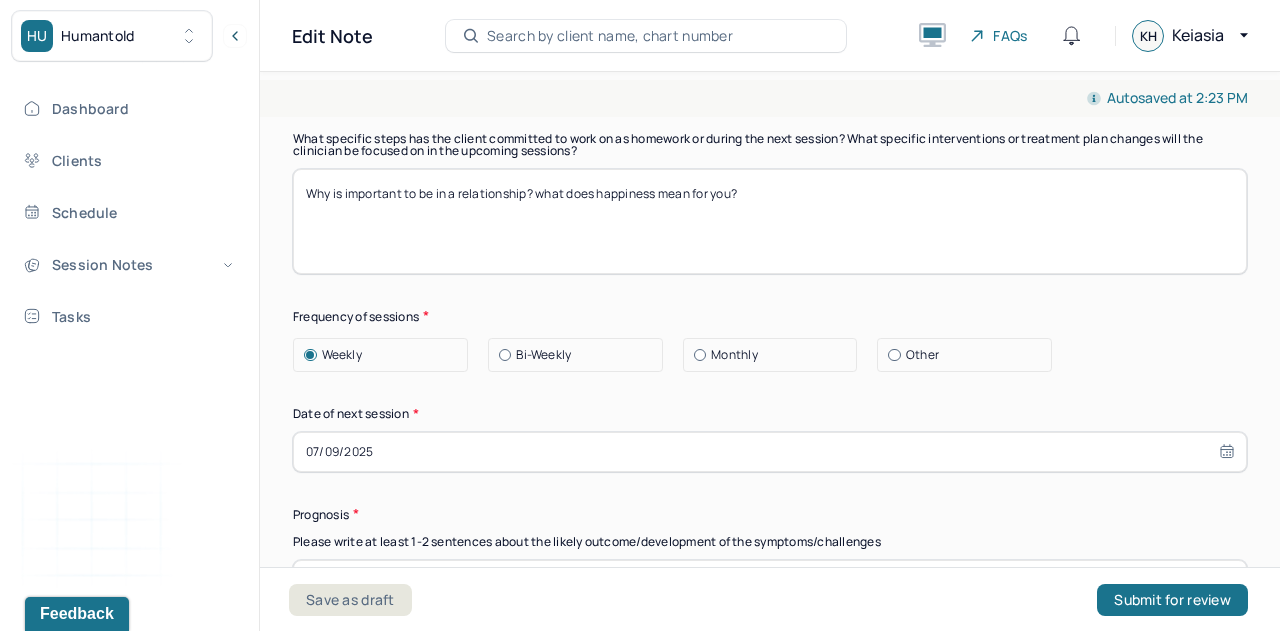 drag, startPoint x: 764, startPoint y: 373, endPoint x: 300, endPoint y: 373, distance: 464 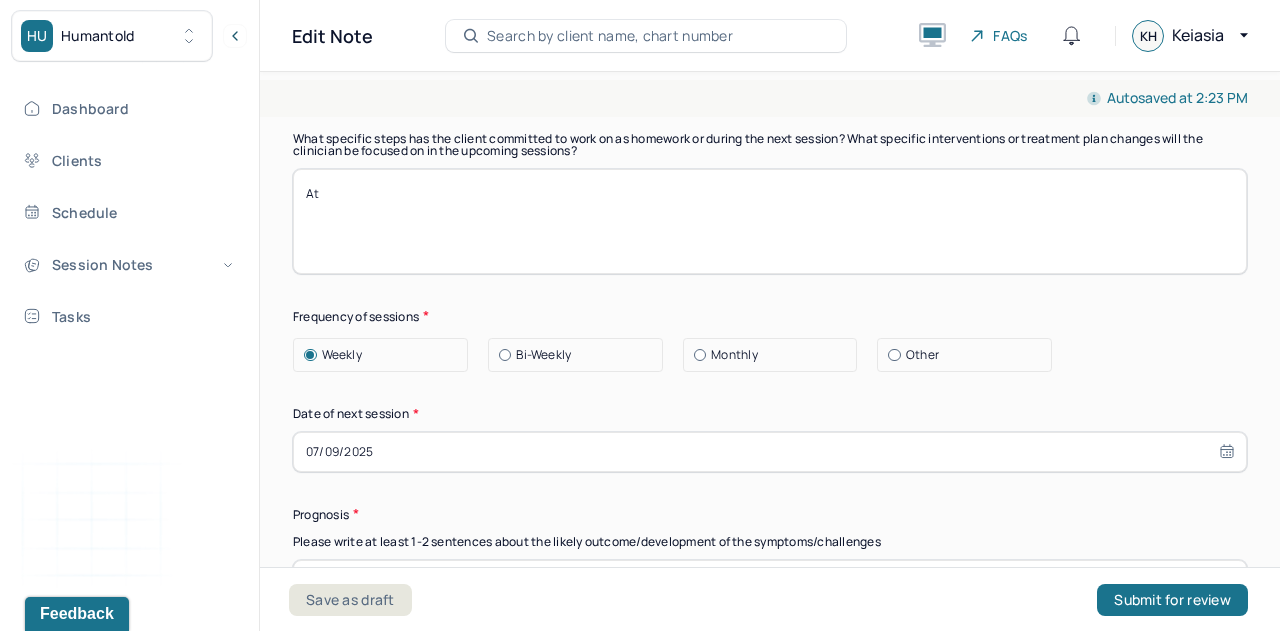 type on "A" 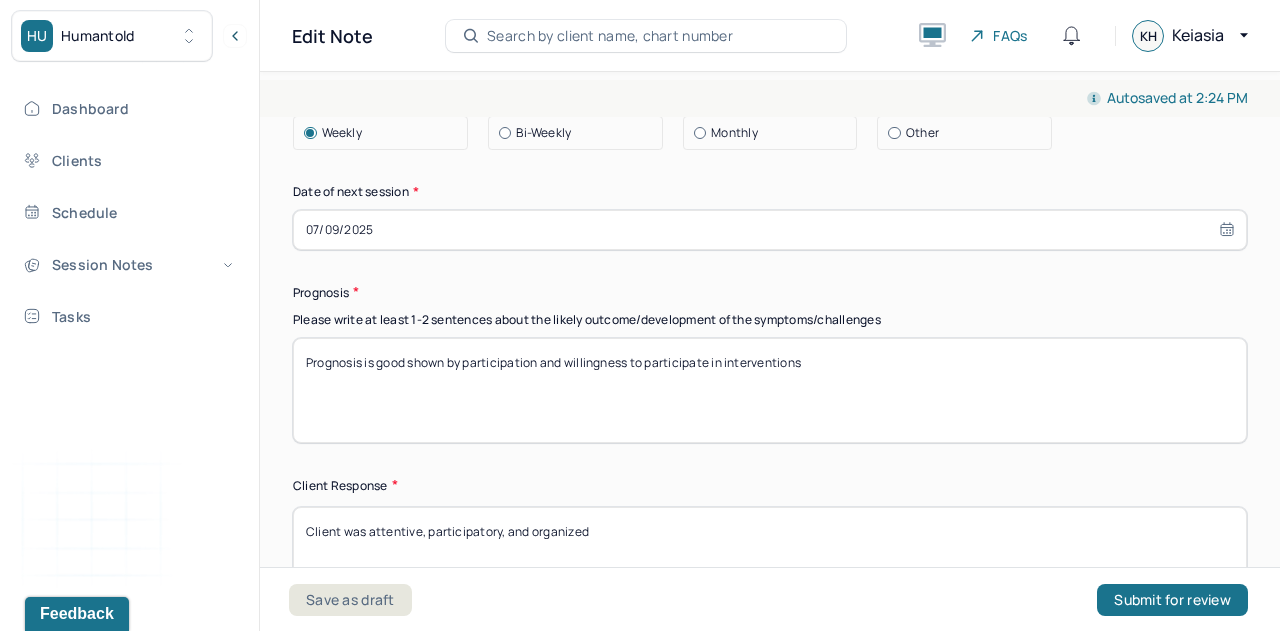 scroll, scrollTop: 2607, scrollLeft: 0, axis: vertical 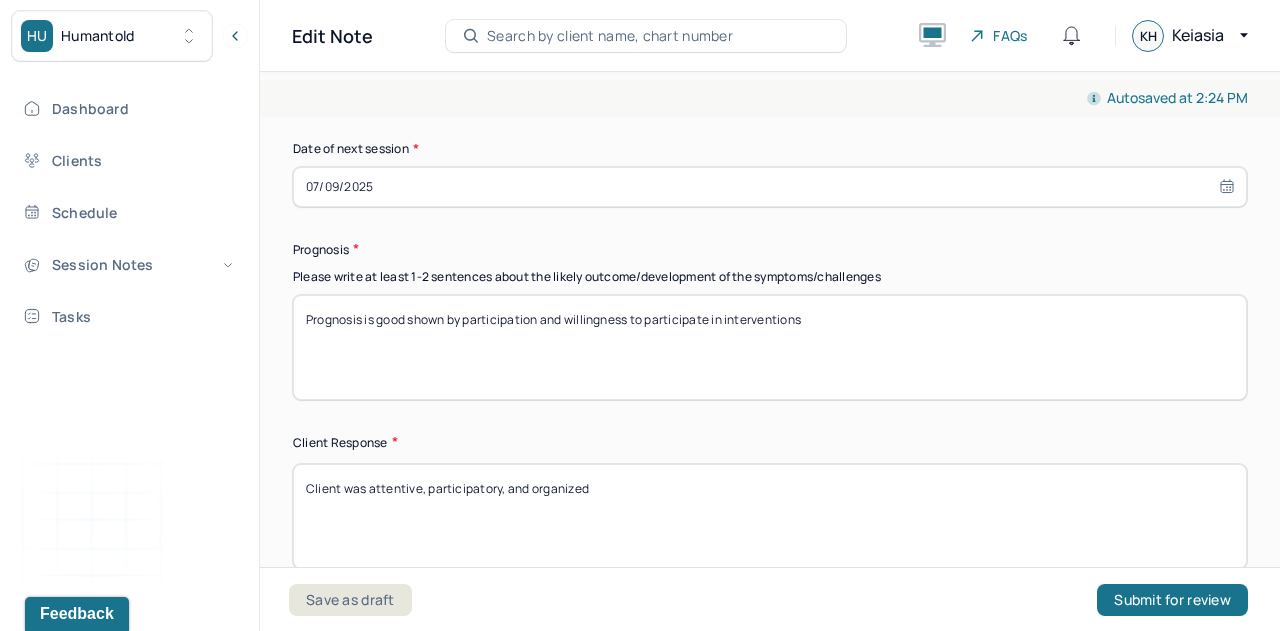 type on "Therapist will provide psychoeducation on attachment styles as well as topic of suicidality in order to explore clients struggles with depressive symptoms following romantic relationships as well as "stigmas"." 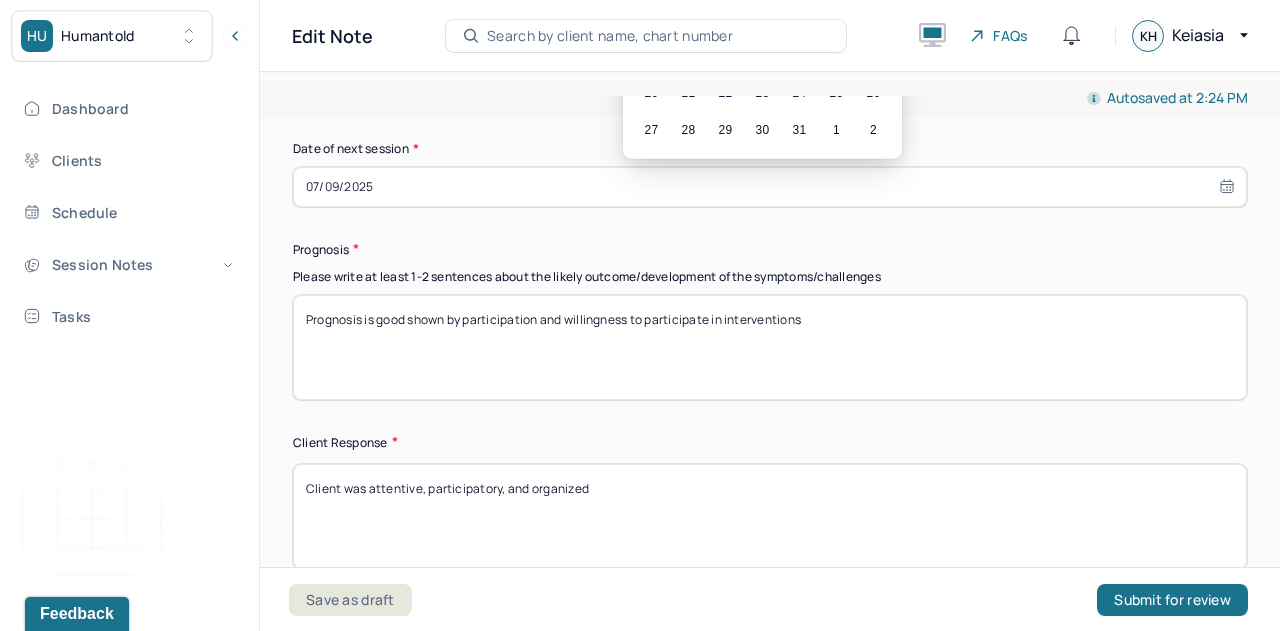click on "23" at bounding box center [762, 92] 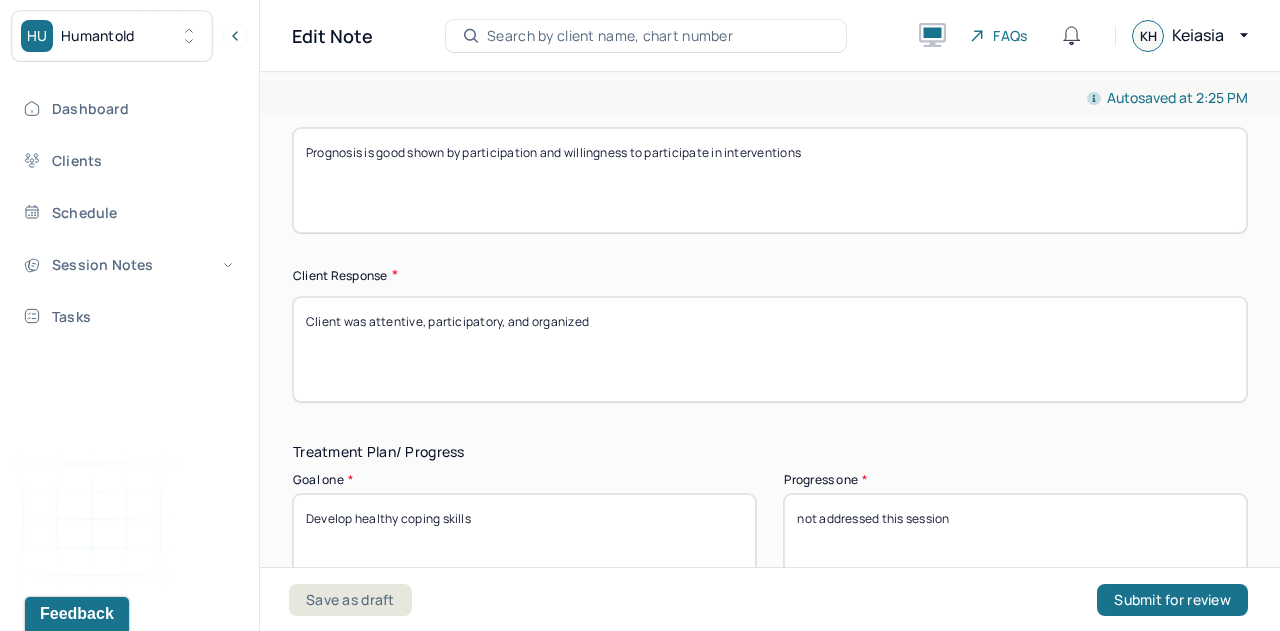 scroll, scrollTop: 2775, scrollLeft: 0, axis: vertical 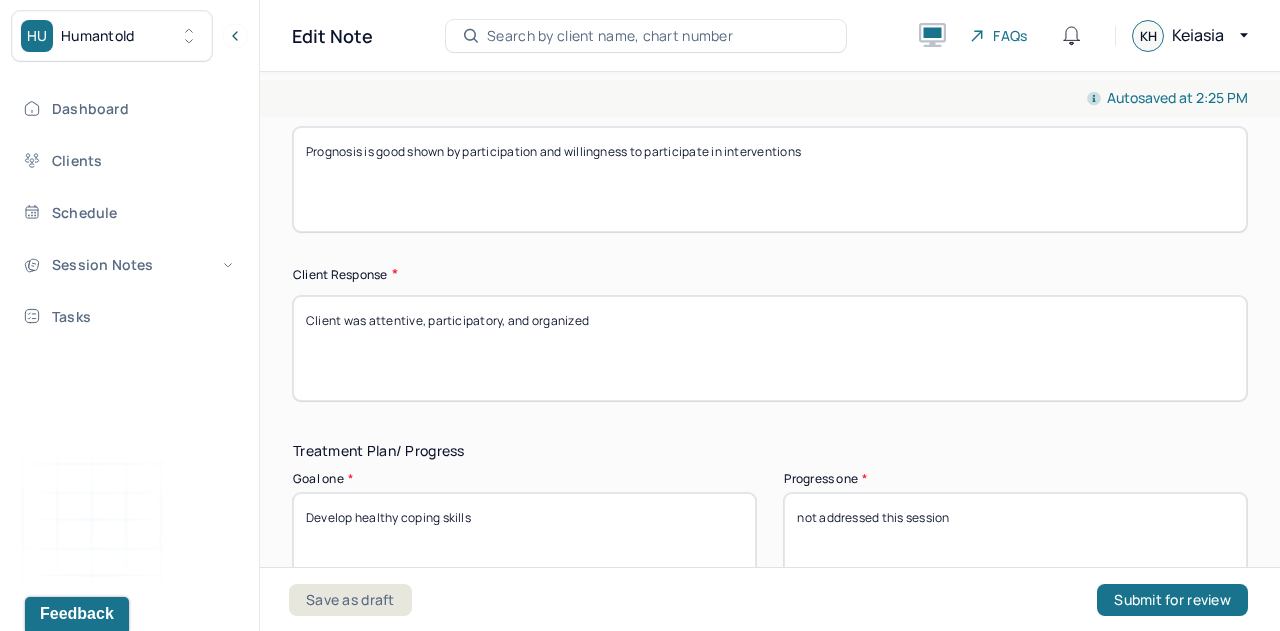 click on "Prognosis is good shown by participation and willingness to participate in interventions" at bounding box center (770, 179) 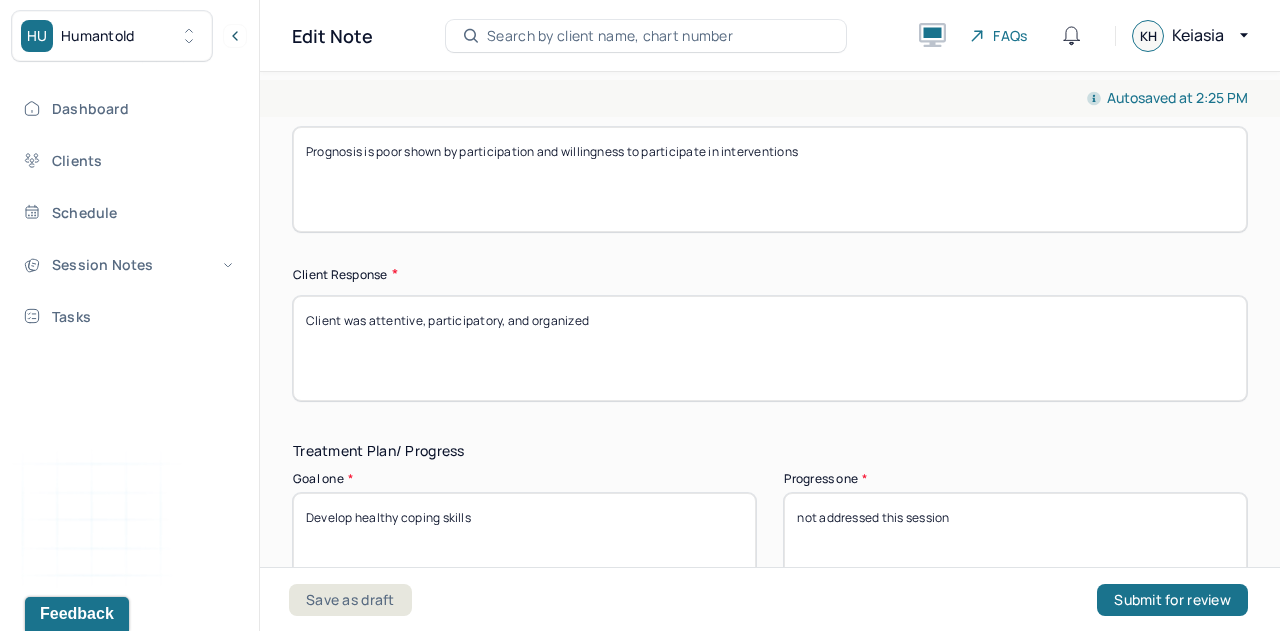 drag, startPoint x: 406, startPoint y: 333, endPoint x: 818, endPoint y: 330, distance: 412.01093 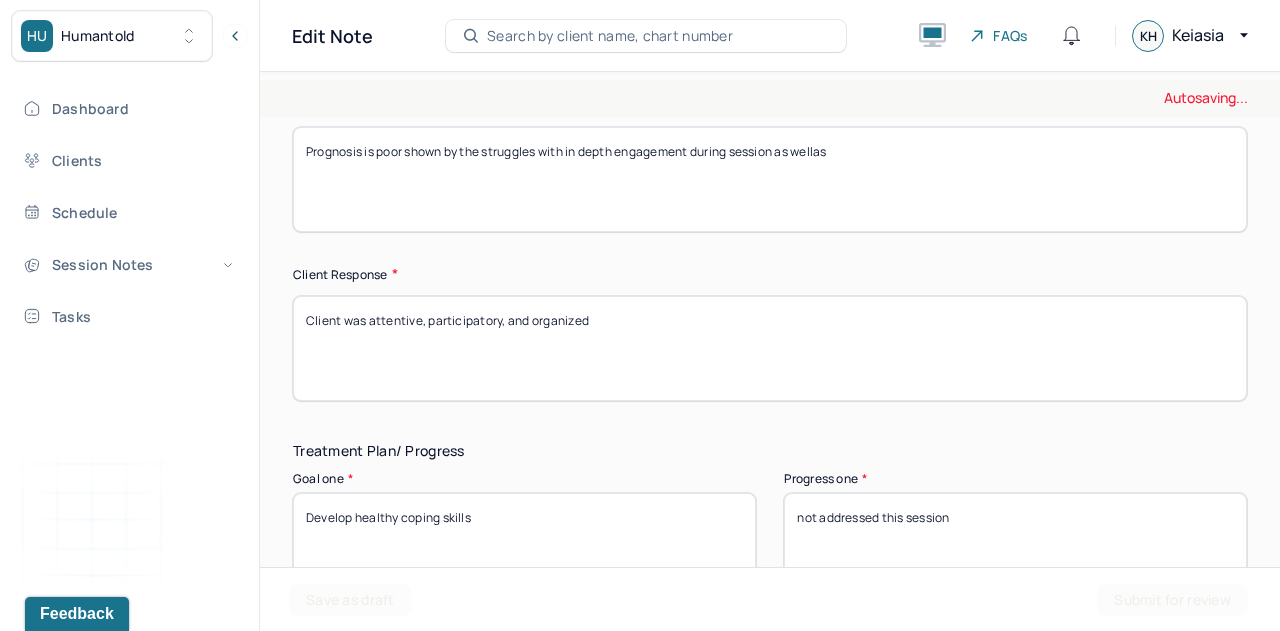 click on "Prognosis is poor shown by the struggles w" at bounding box center (770, 179) 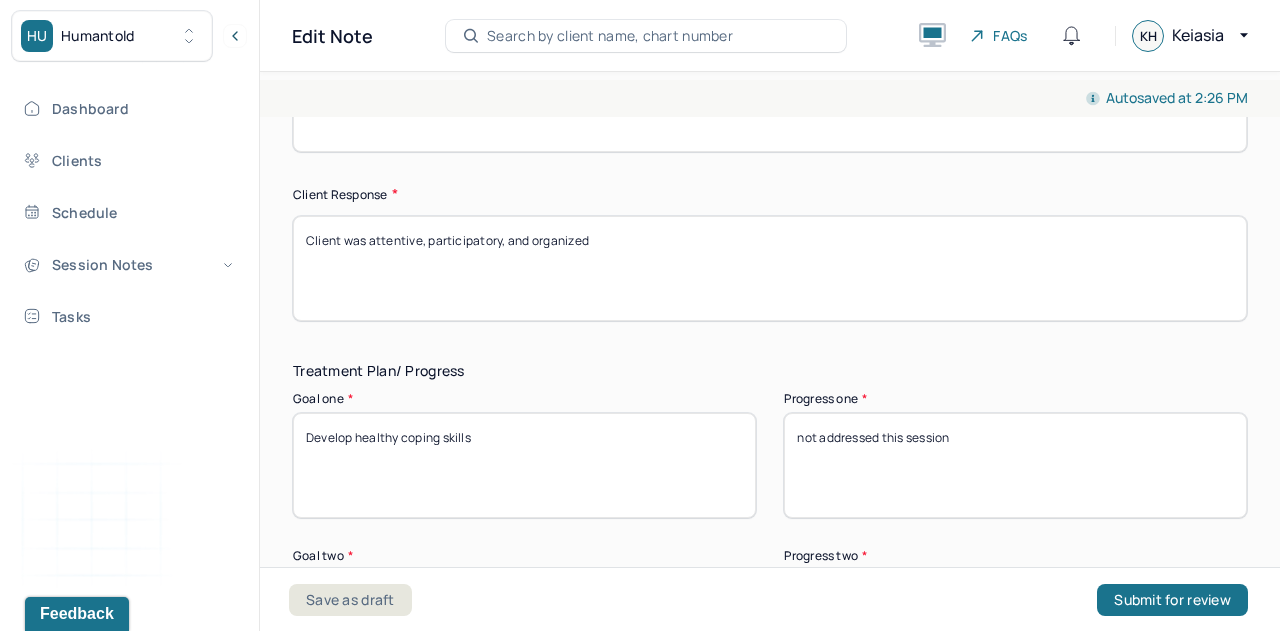 scroll, scrollTop: 2856, scrollLeft: 0, axis: vertical 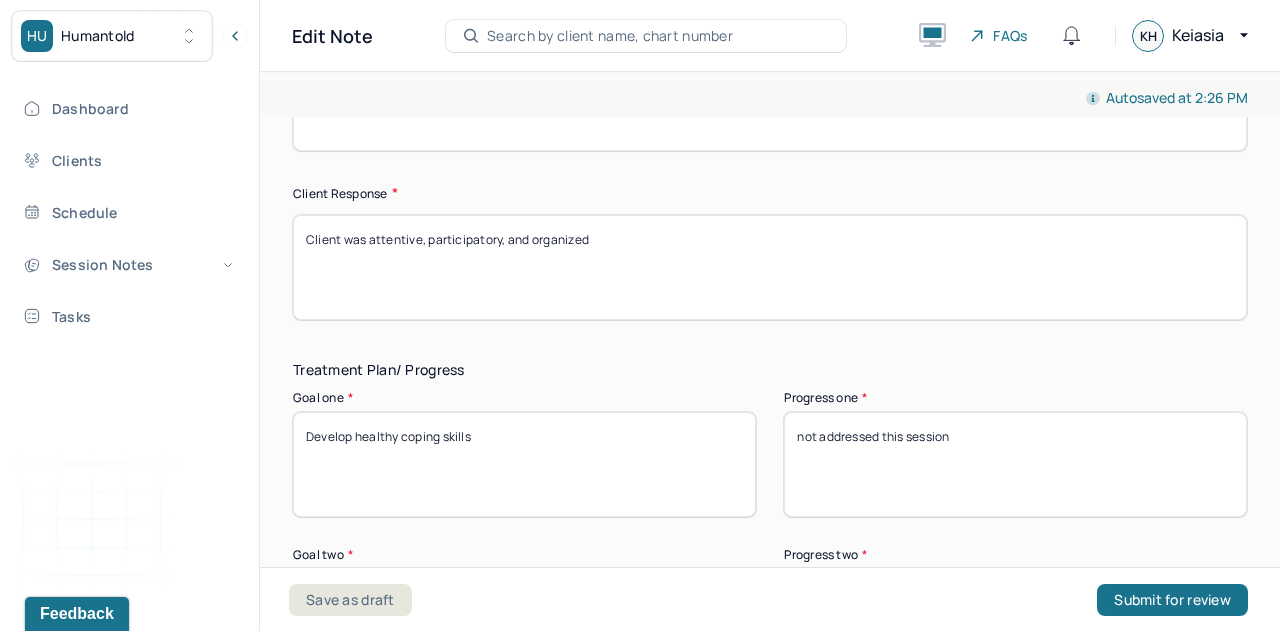 type on "Prognosis is poor shown by the struggles with in depth engagement during session as well as inability to implement interventions." 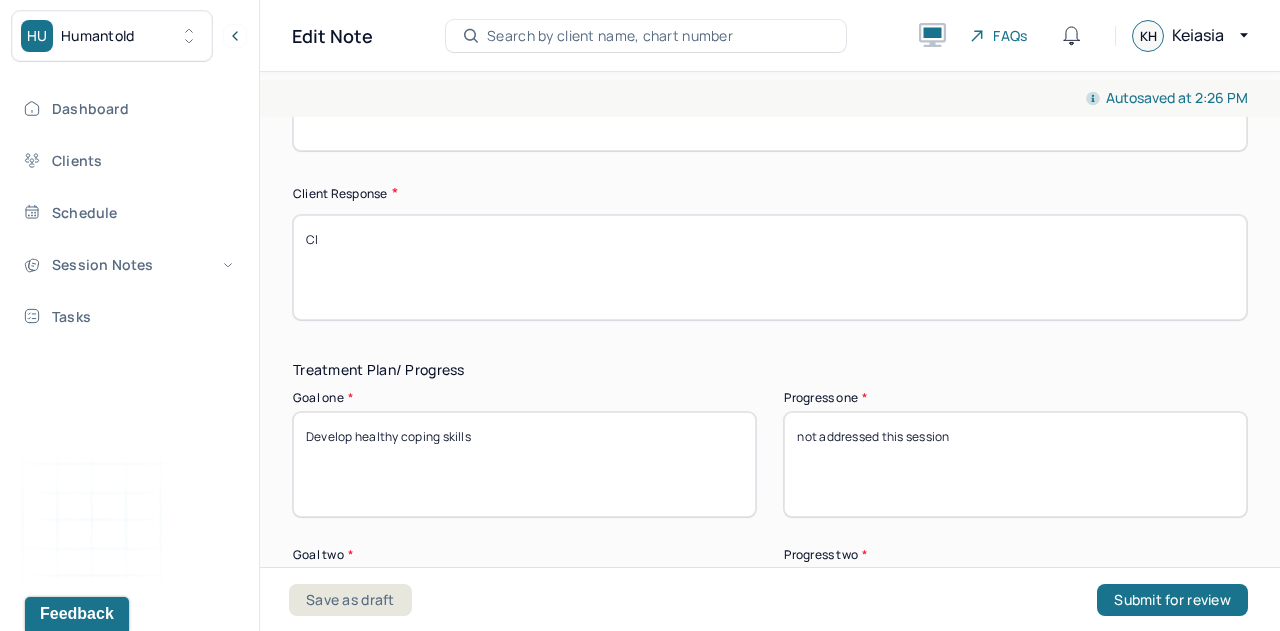 type on "C" 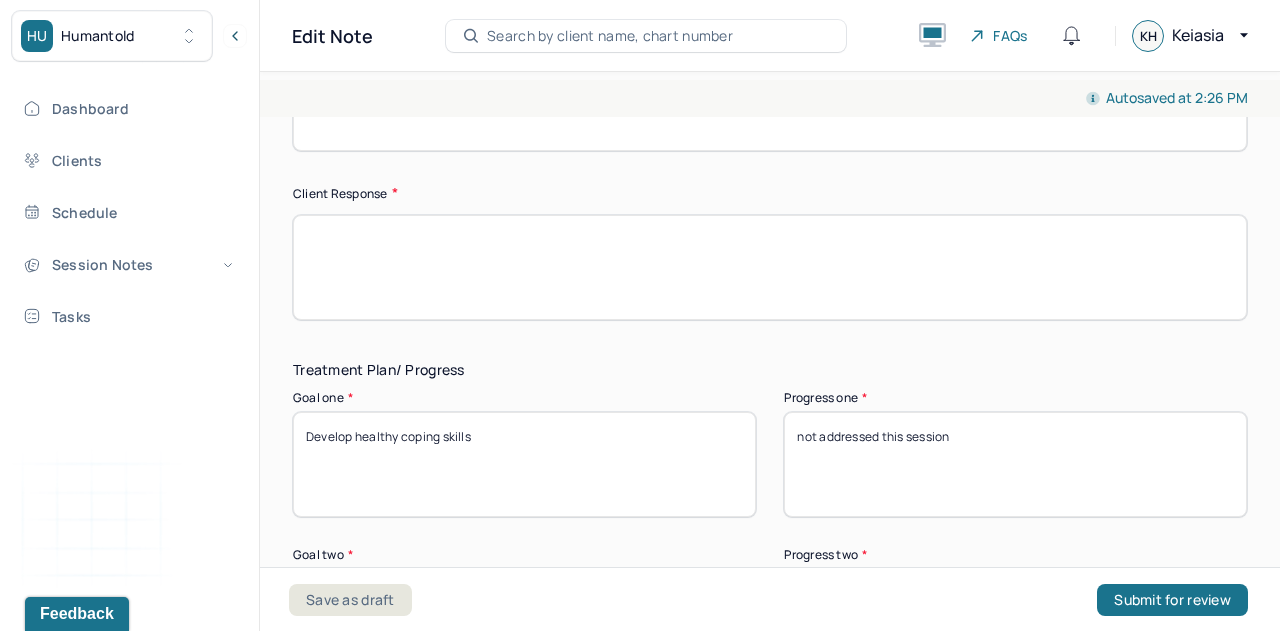 paste on "Client was intermittently engaged within the session." 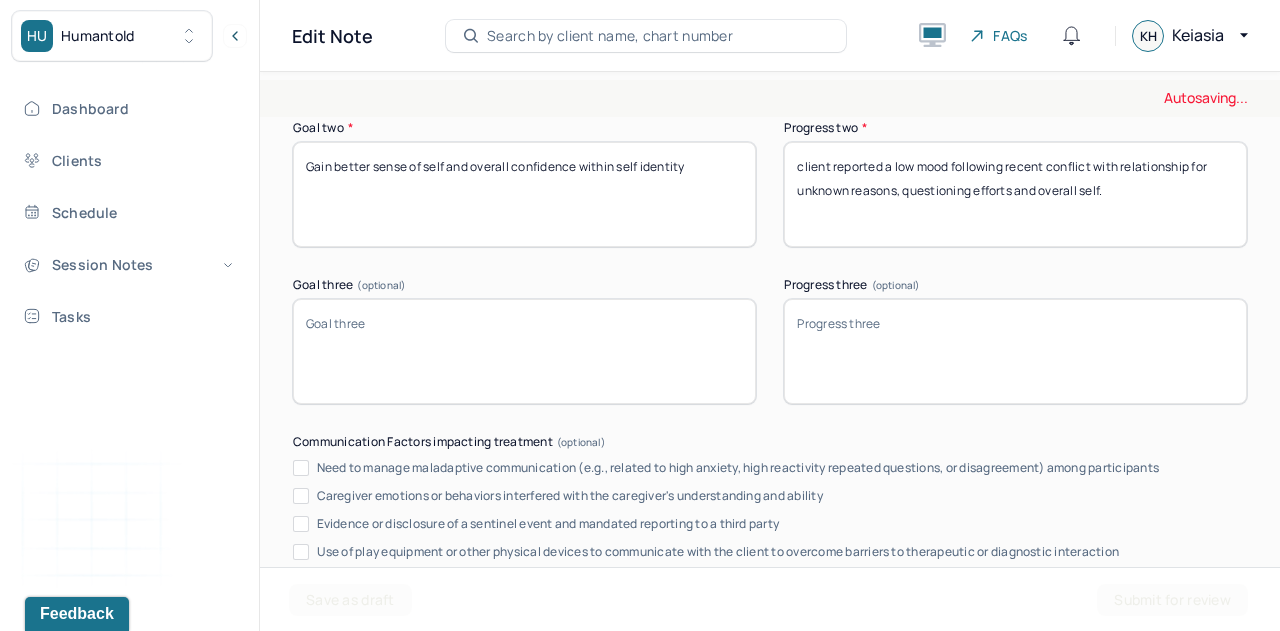 scroll, scrollTop: 3284, scrollLeft: 0, axis: vertical 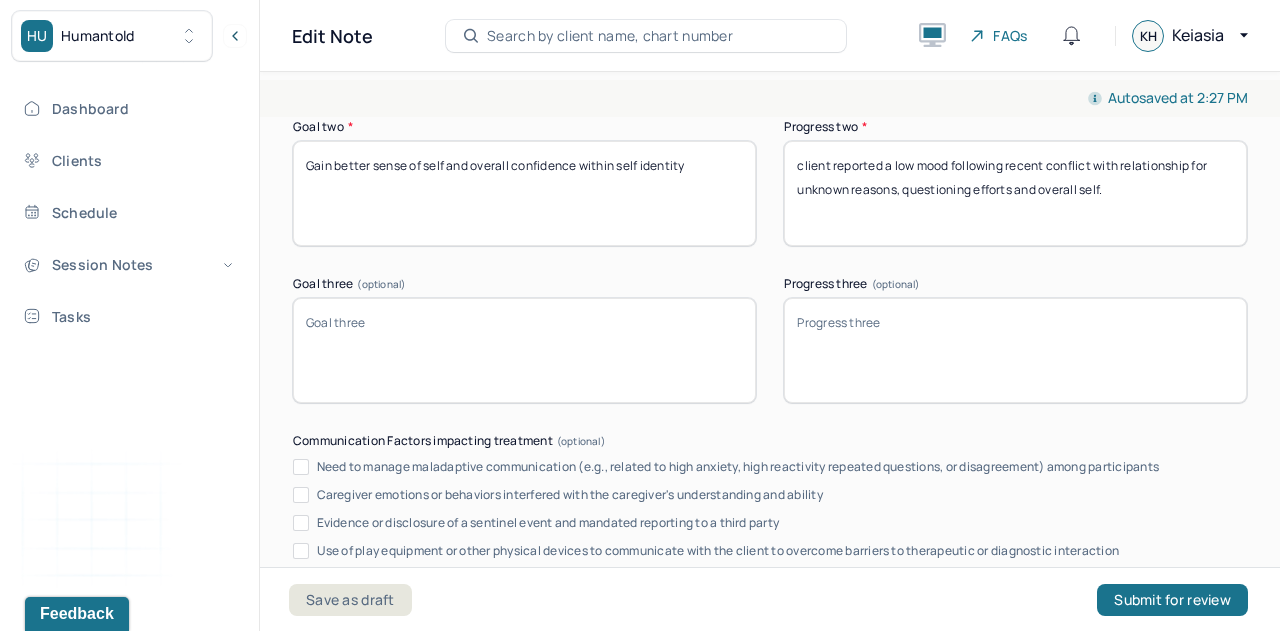 type on "Client was intermittently engaged within the session." 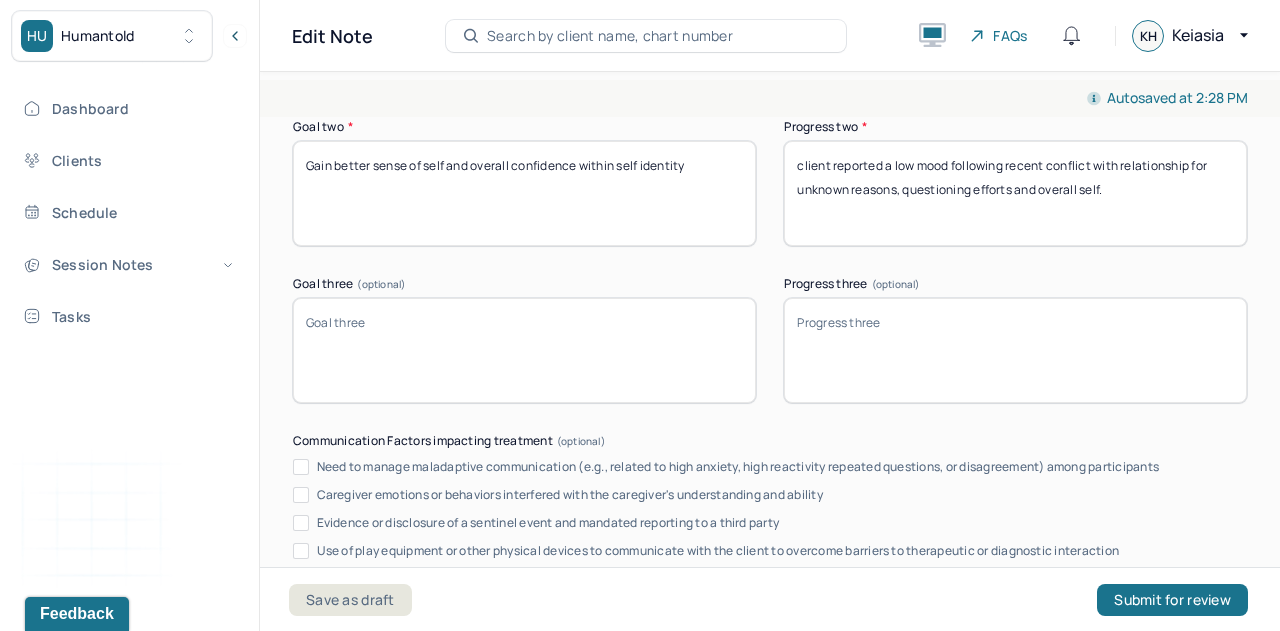 type on "client reported struggles with implementing interventions and coping skills, yet was able to stop. Re-evaluation of safety plan to be conducted next session." 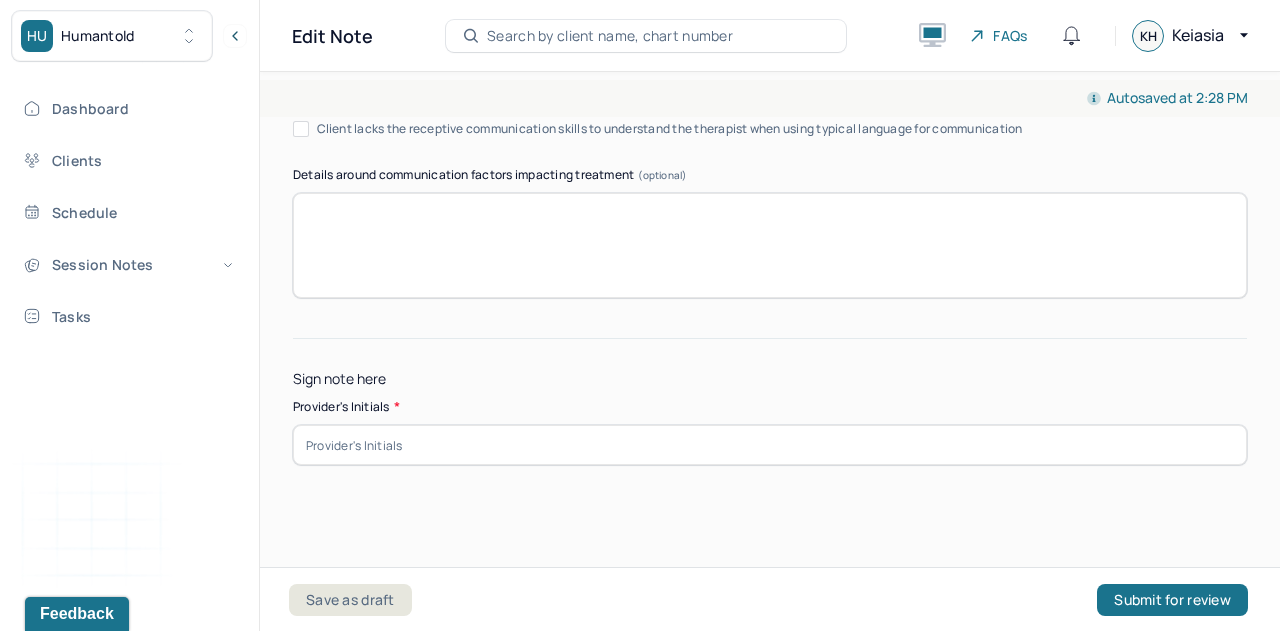 scroll, scrollTop: 3955, scrollLeft: 0, axis: vertical 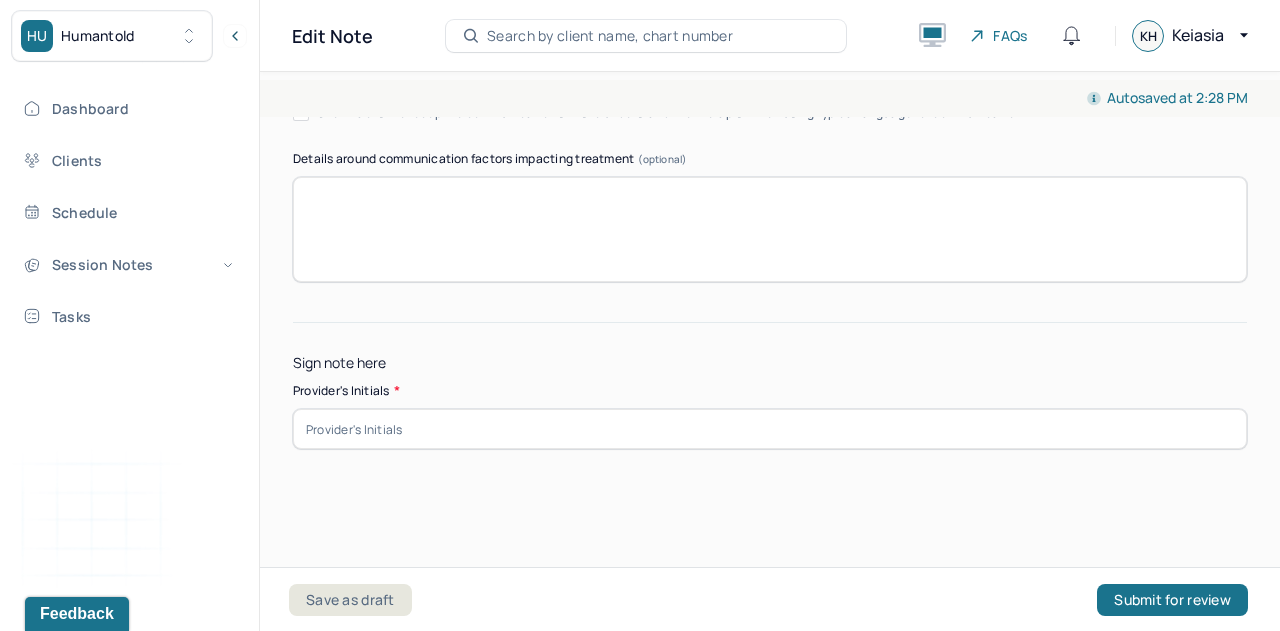 type on "Clients struggles with self identity, perspective of self as well as safe community may be contributing to feelings of loneliness and isolation." 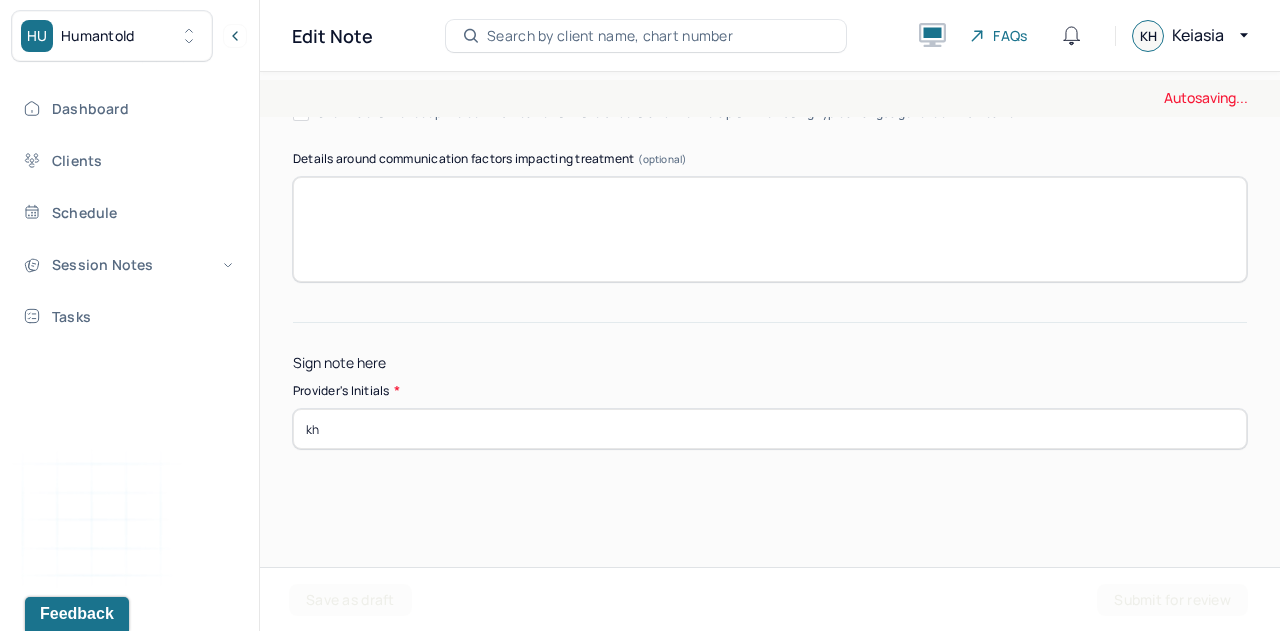 type on "kh" 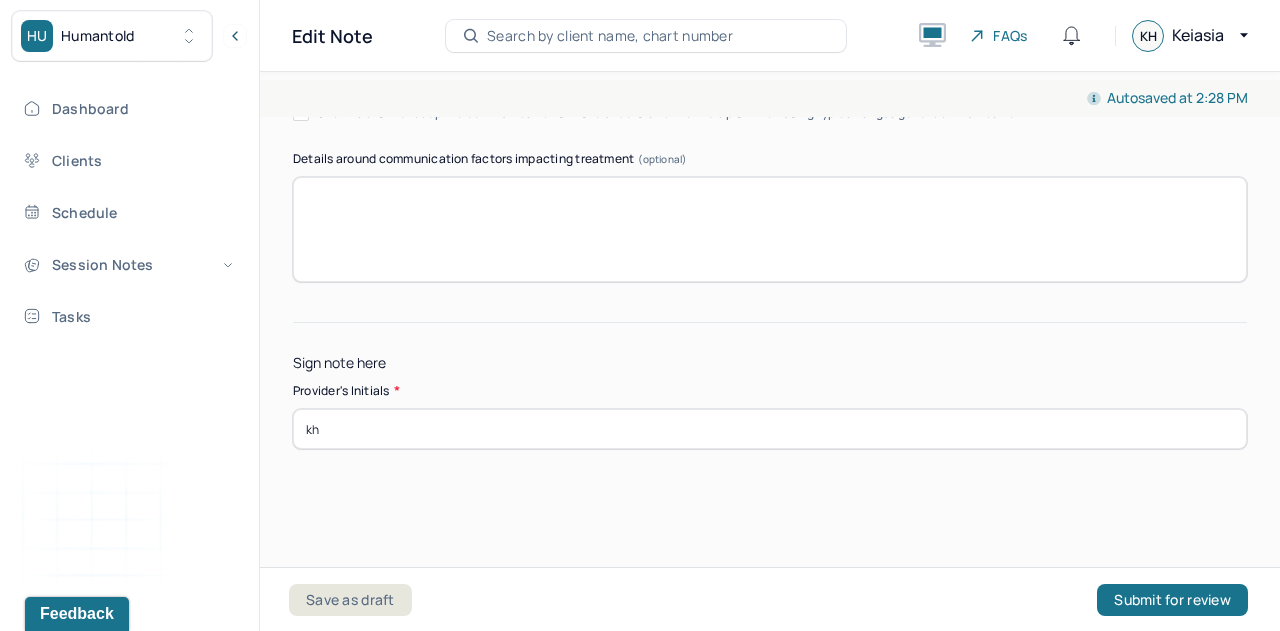 click on "Submit for review" at bounding box center [1172, 600] 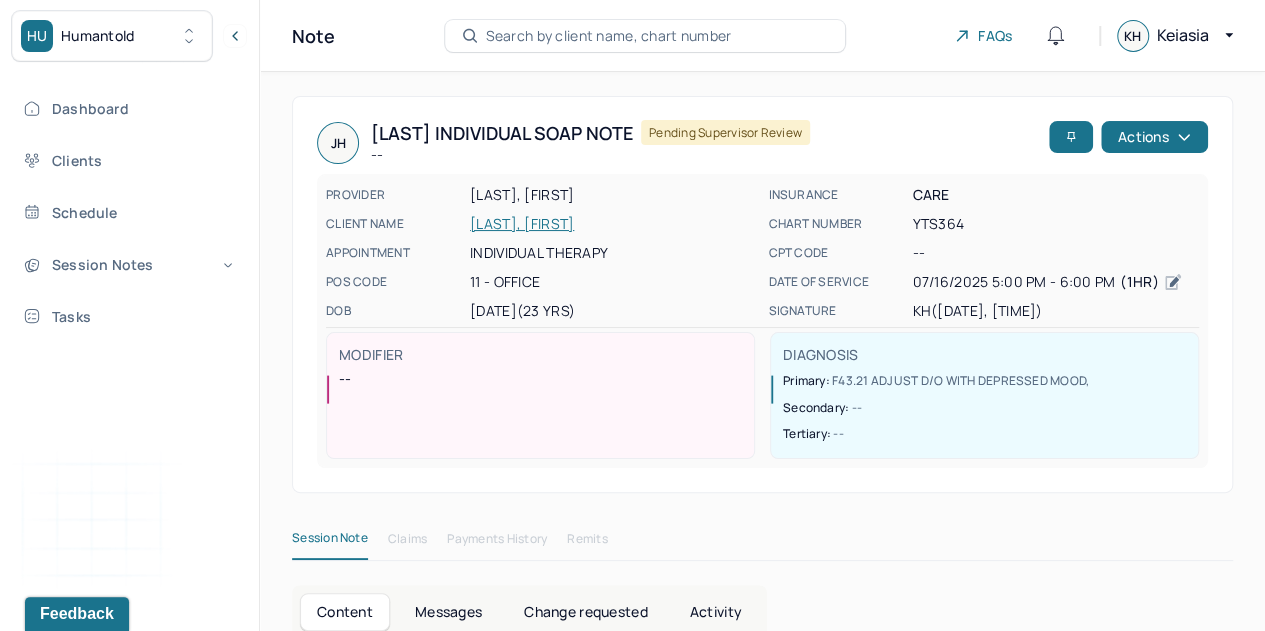 click on "Dashboard" at bounding box center [128, 108] 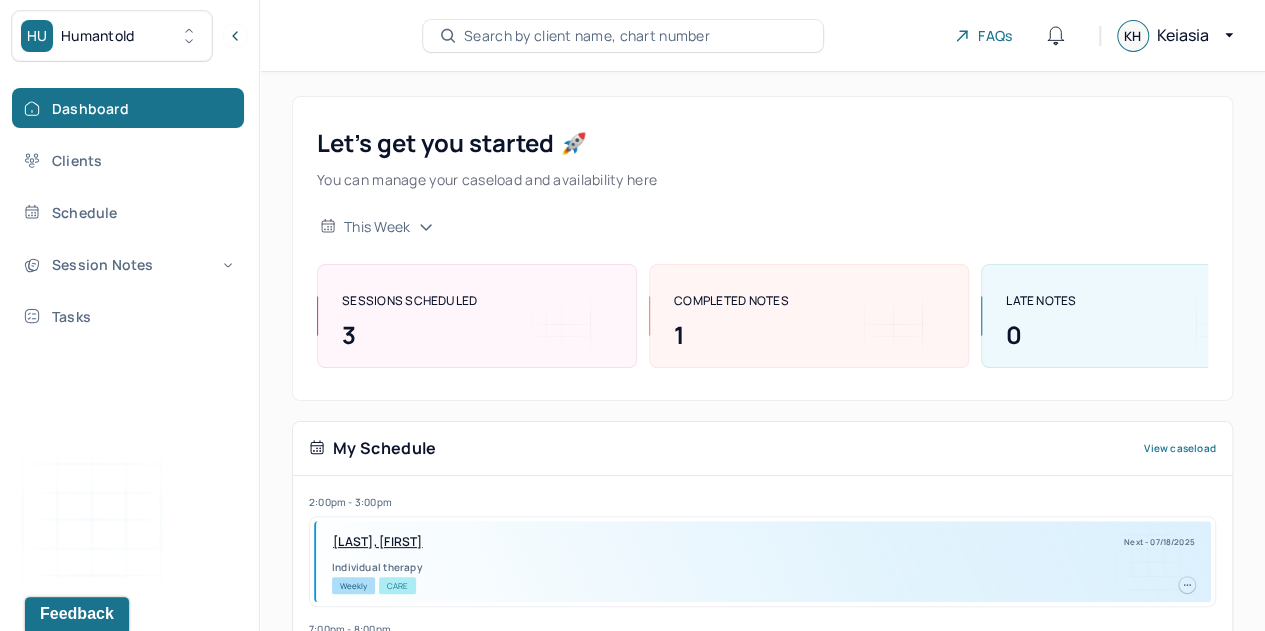 click on "HU Humantold" at bounding box center [112, 36] 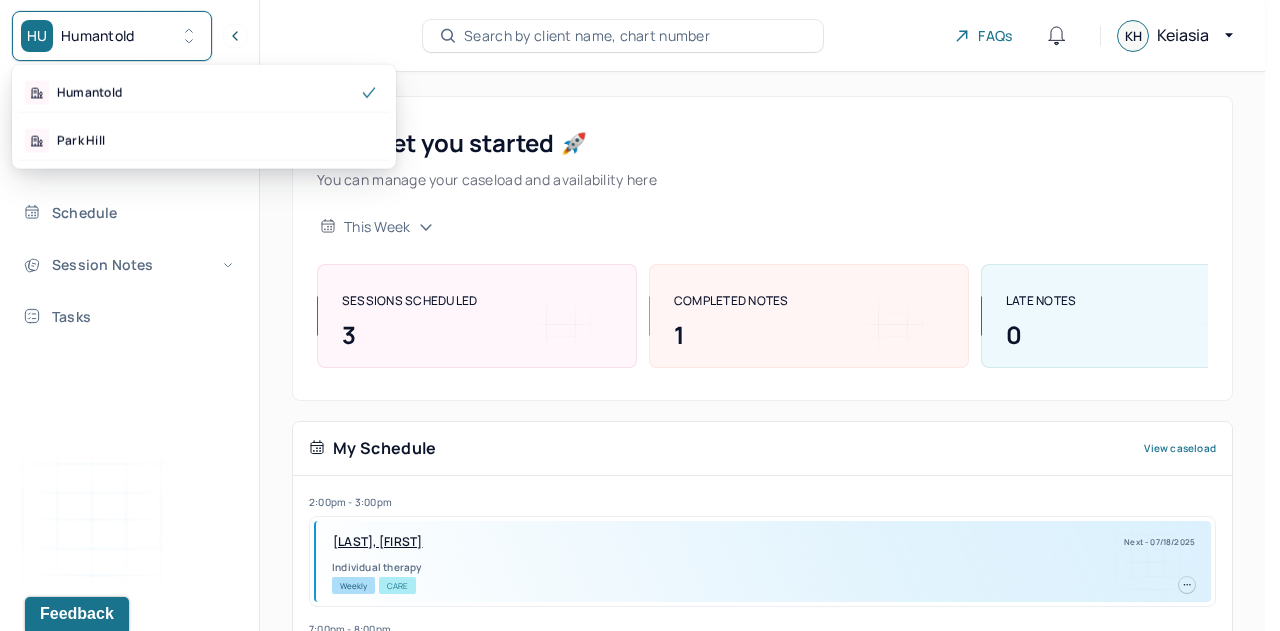 click on "Park Hill" at bounding box center (204, 141) 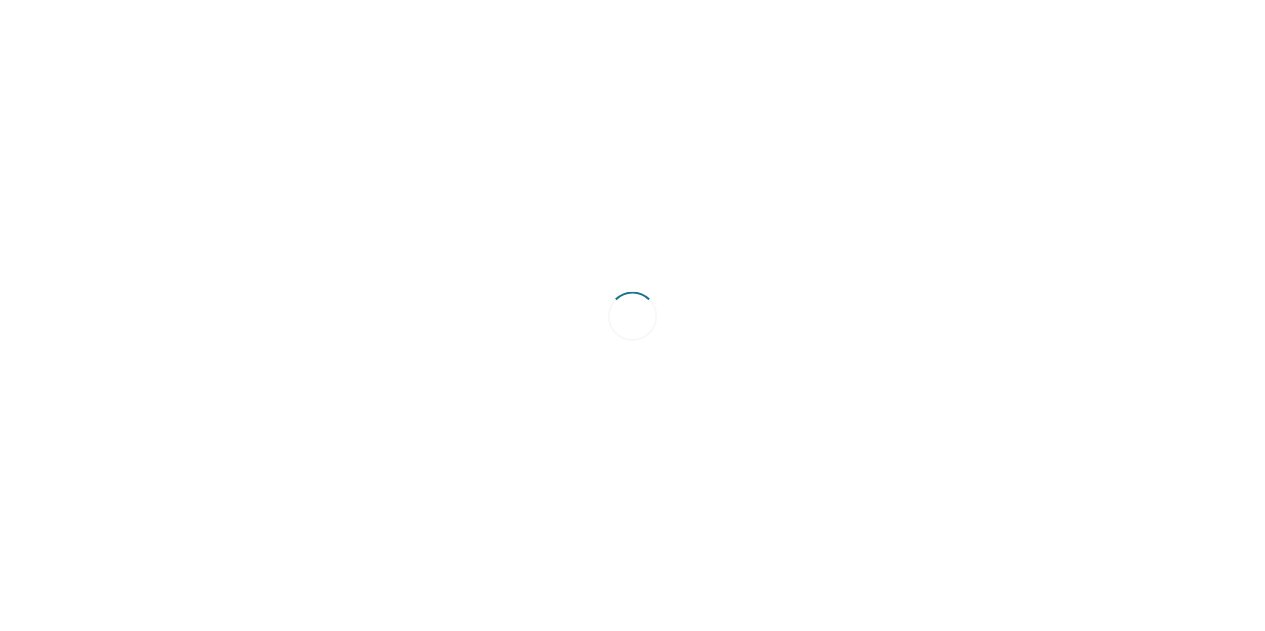 scroll, scrollTop: 0, scrollLeft: 0, axis: both 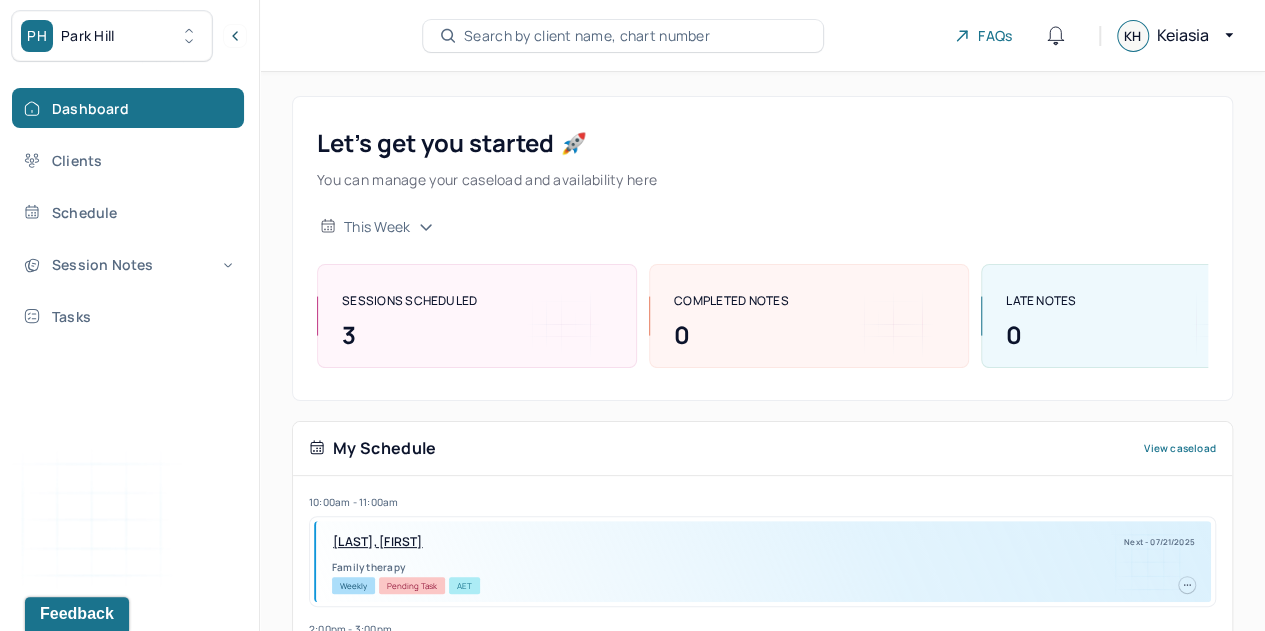 click on "Session Notes" at bounding box center [128, 264] 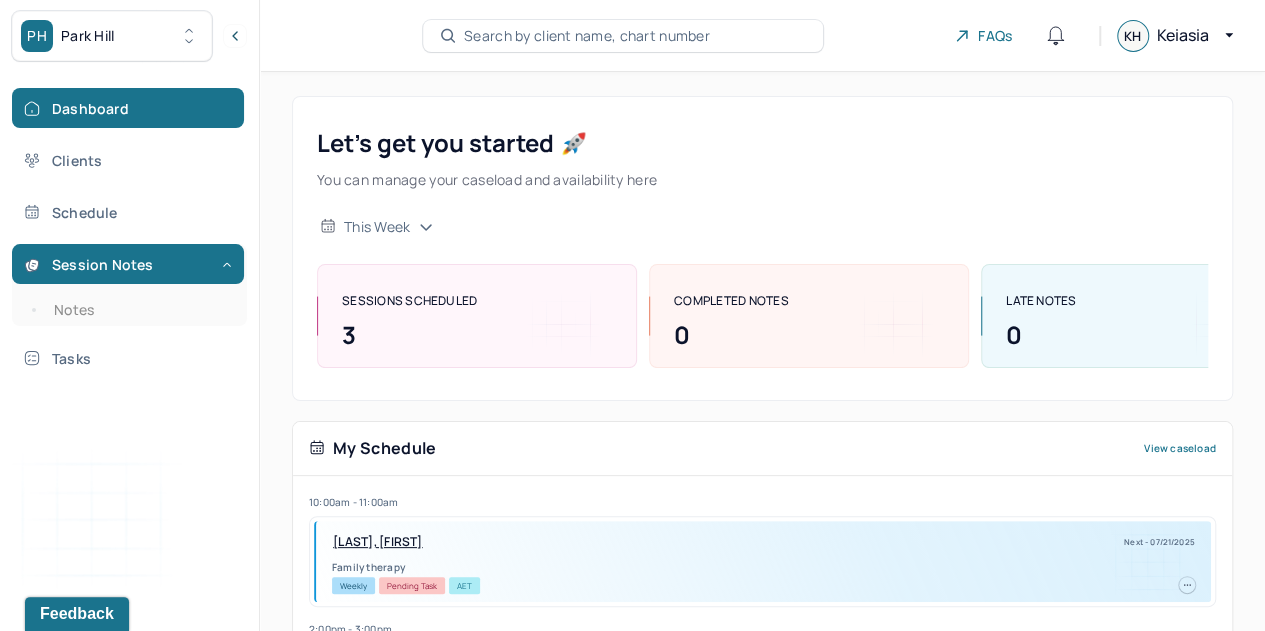 click on "Notes" at bounding box center [139, 310] 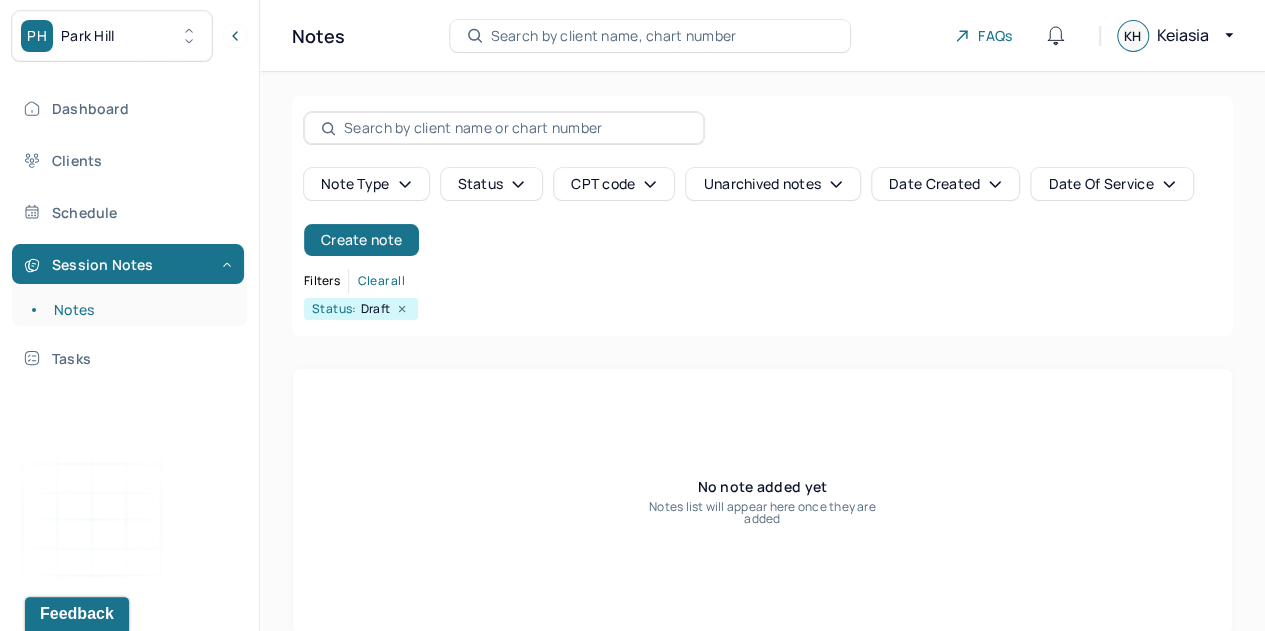 scroll, scrollTop: 26, scrollLeft: 0, axis: vertical 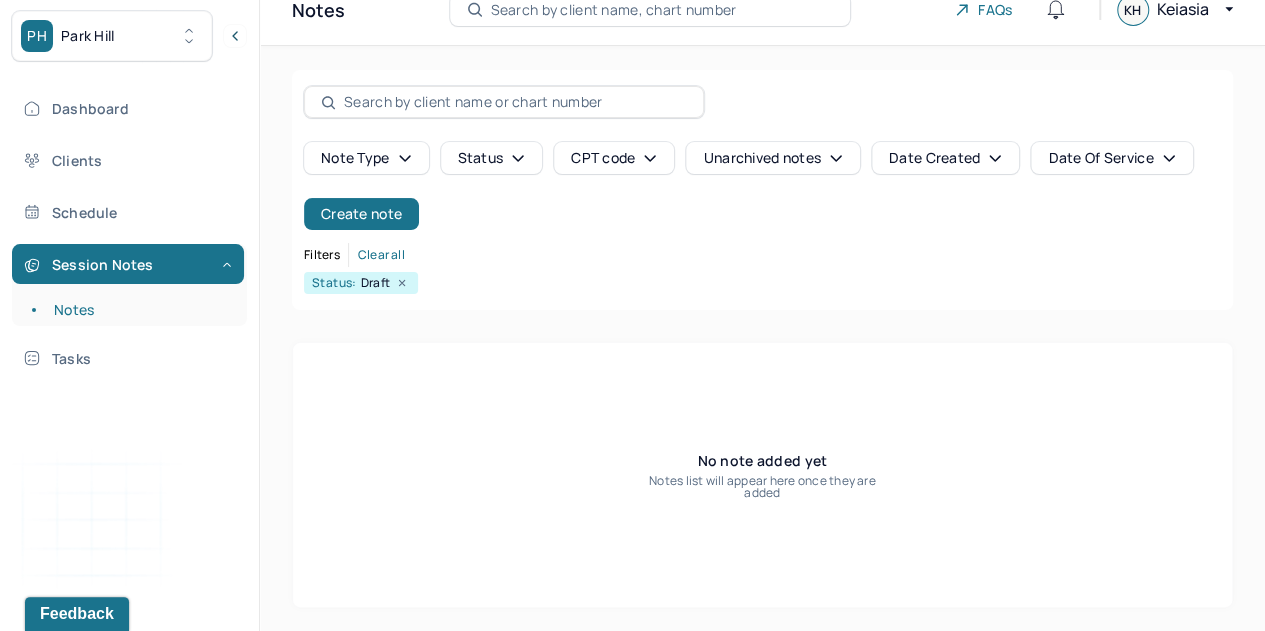 click on "Create note" at bounding box center [361, 214] 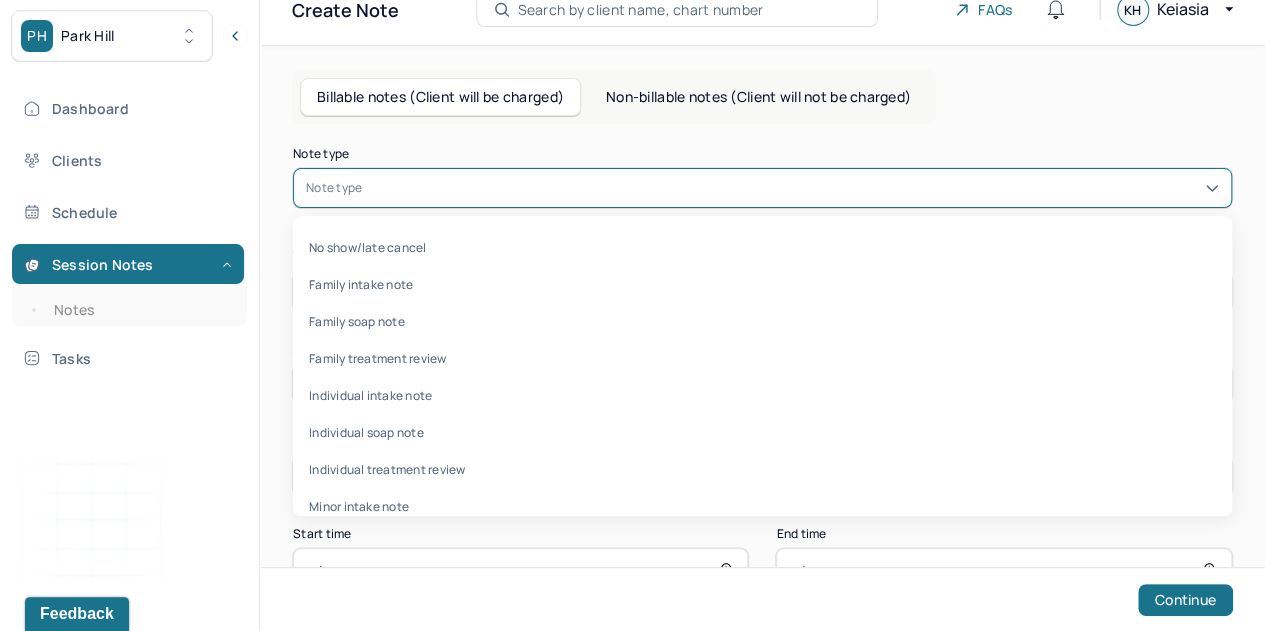 click at bounding box center (792, 188) 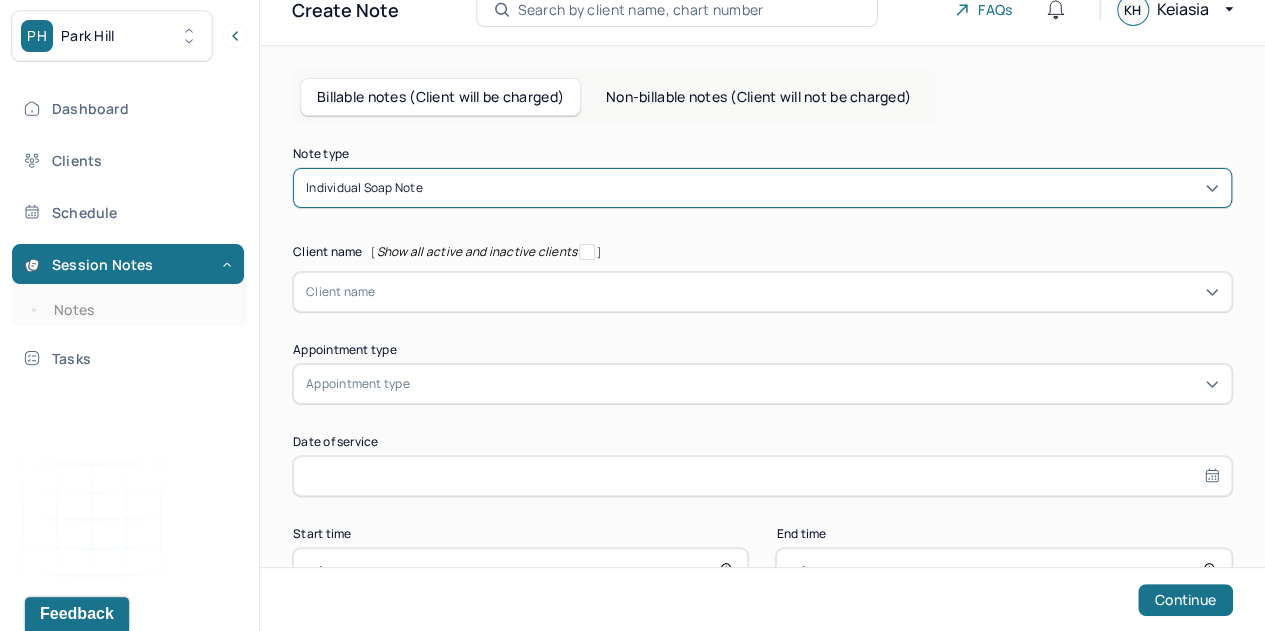 click at bounding box center [797, 292] 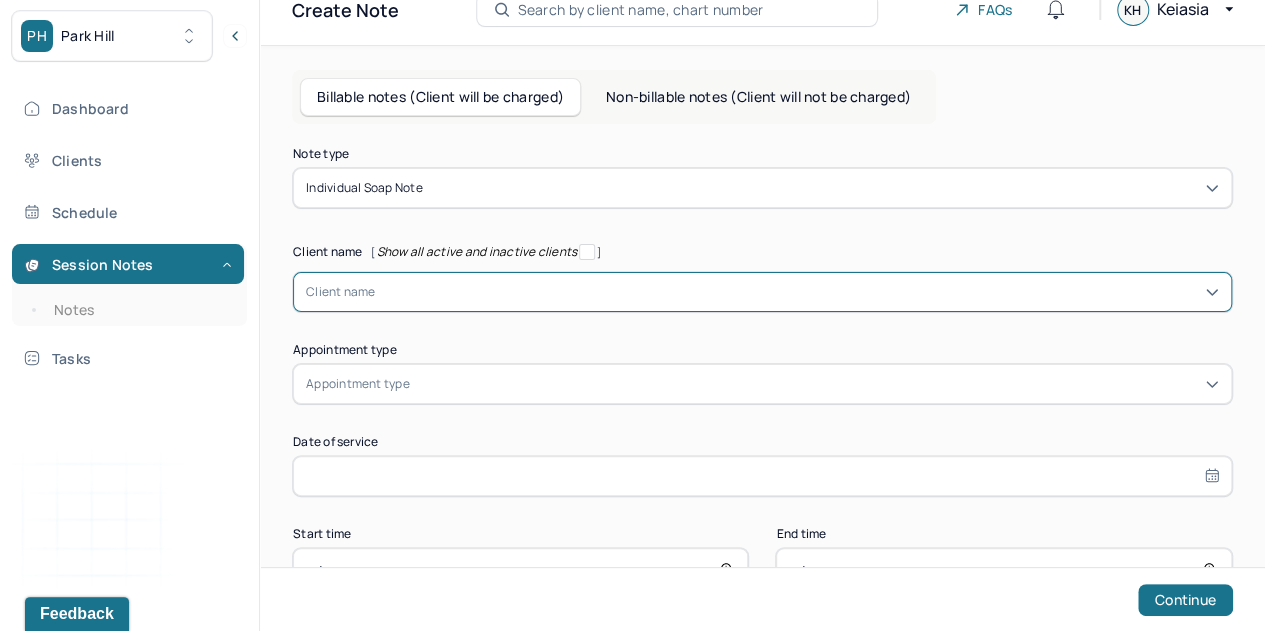 click at bounding box center [797, 292] 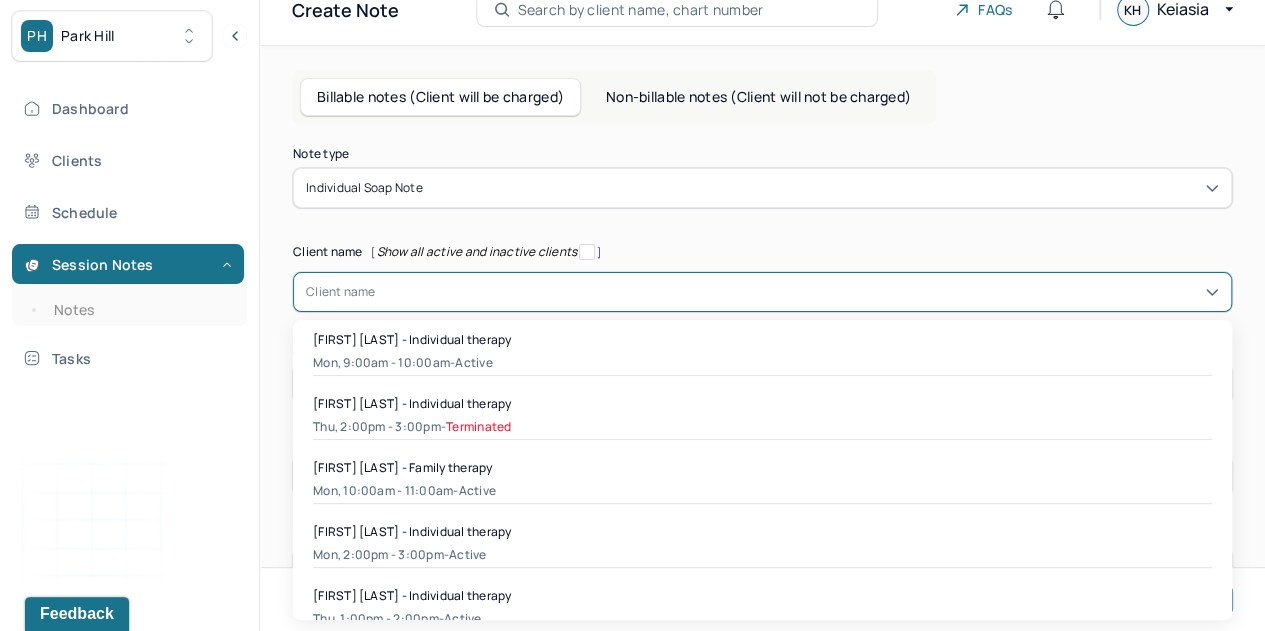 click on "Samuel Hall - Individual therapy" at bounding box center [412, 595] 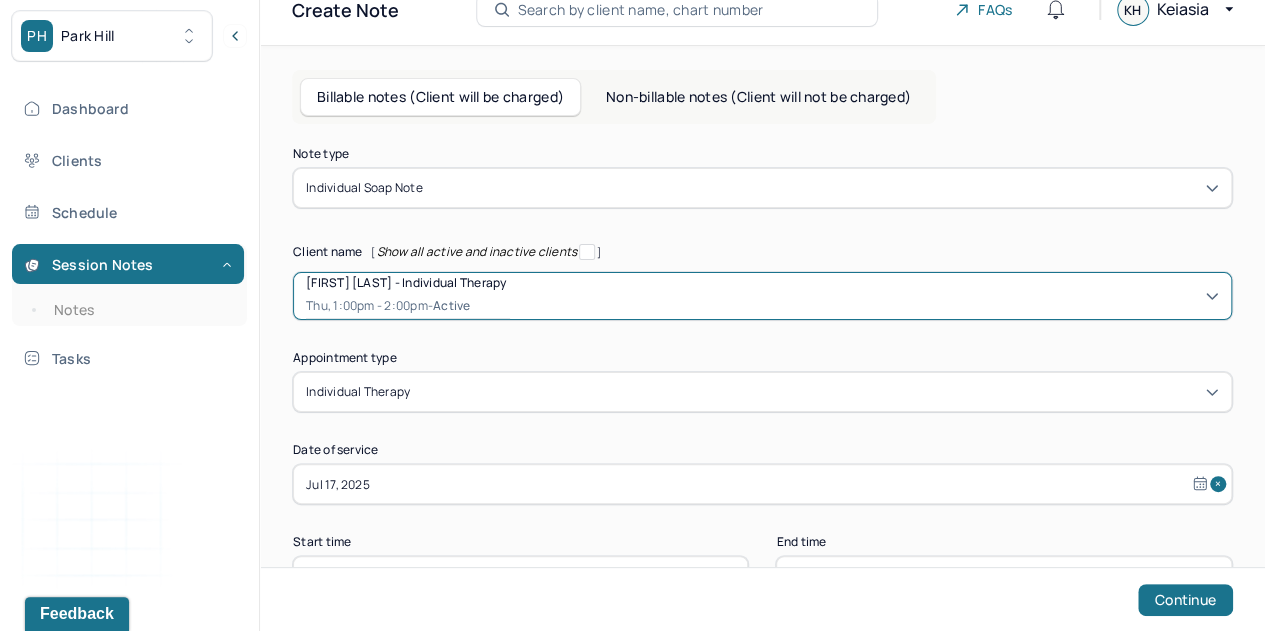scroll, scrollTop: 96, scrollLeft: 0, axis: vertical 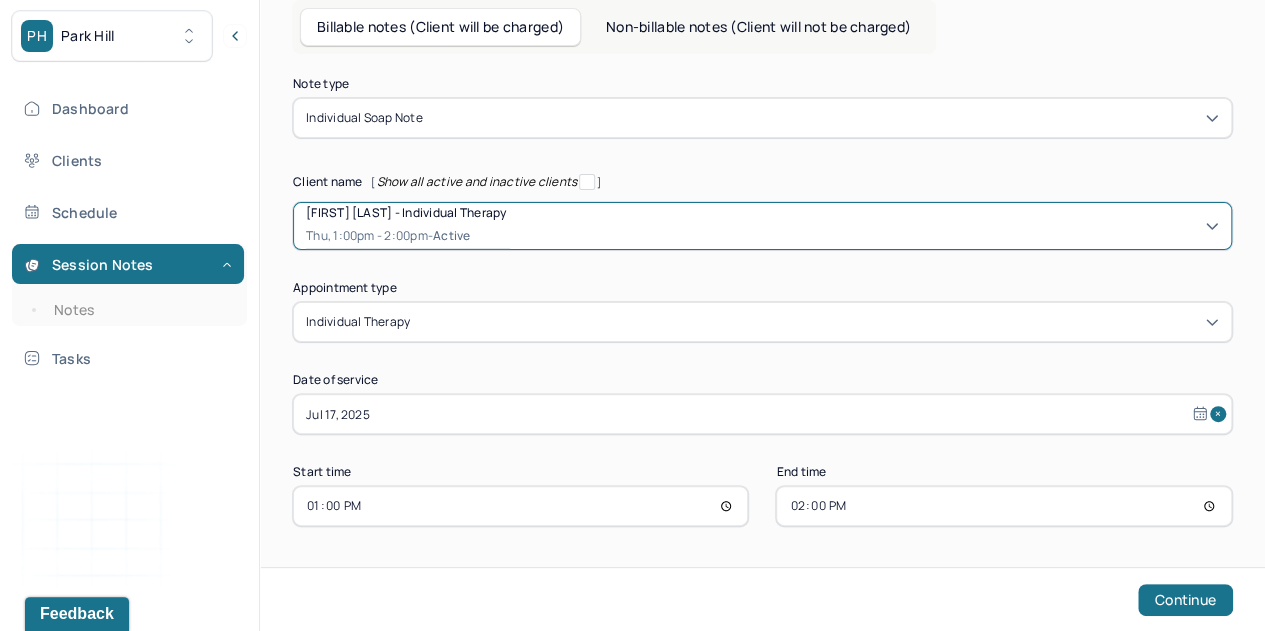 click on "Continue" at bounding box center [1185, 600] 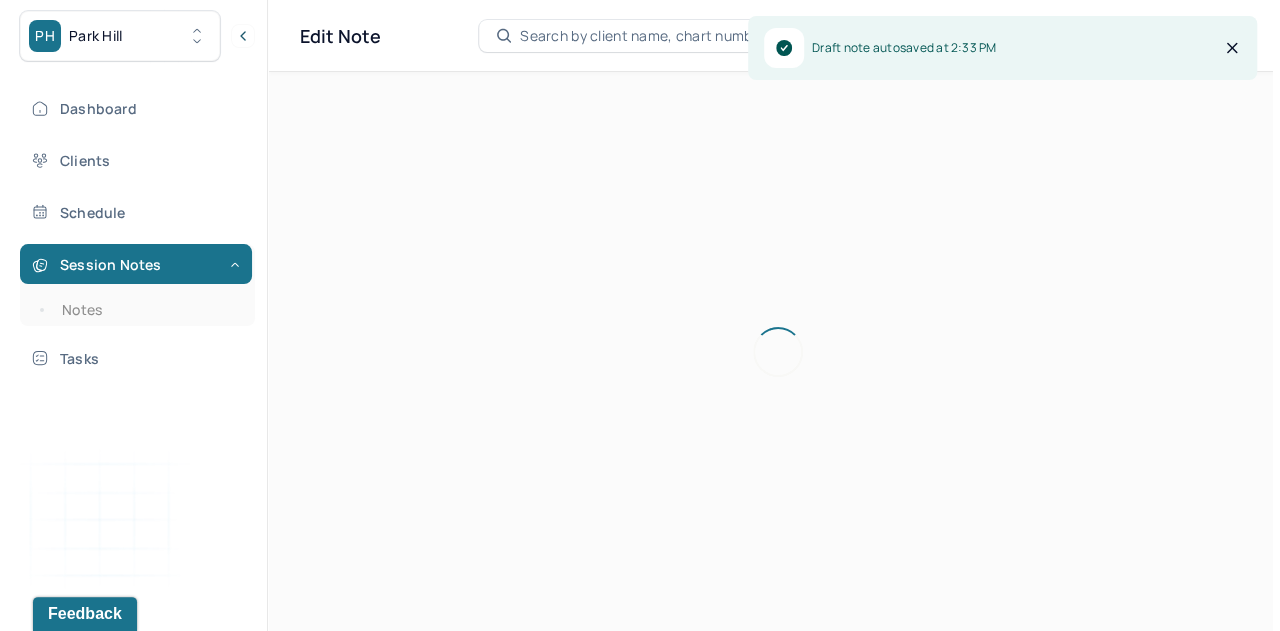 scroll, scrollTop: 0, scrollLeft: 0, axis: both 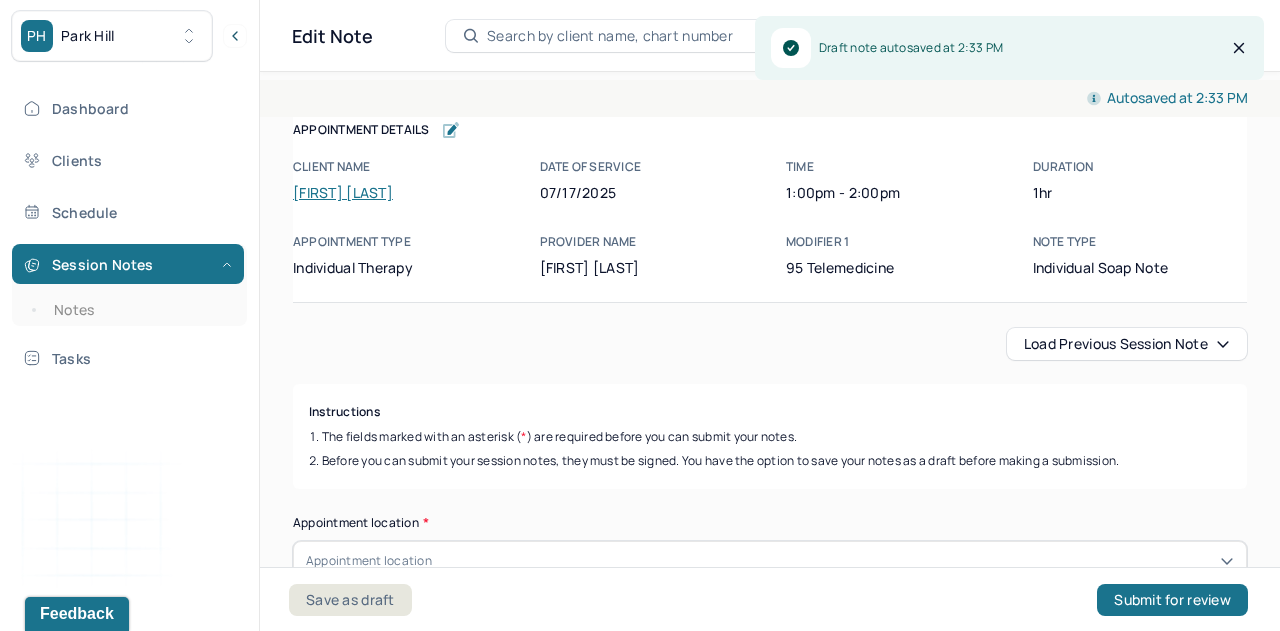 click on "Load previous session note" at bounding box center (1127, 344) 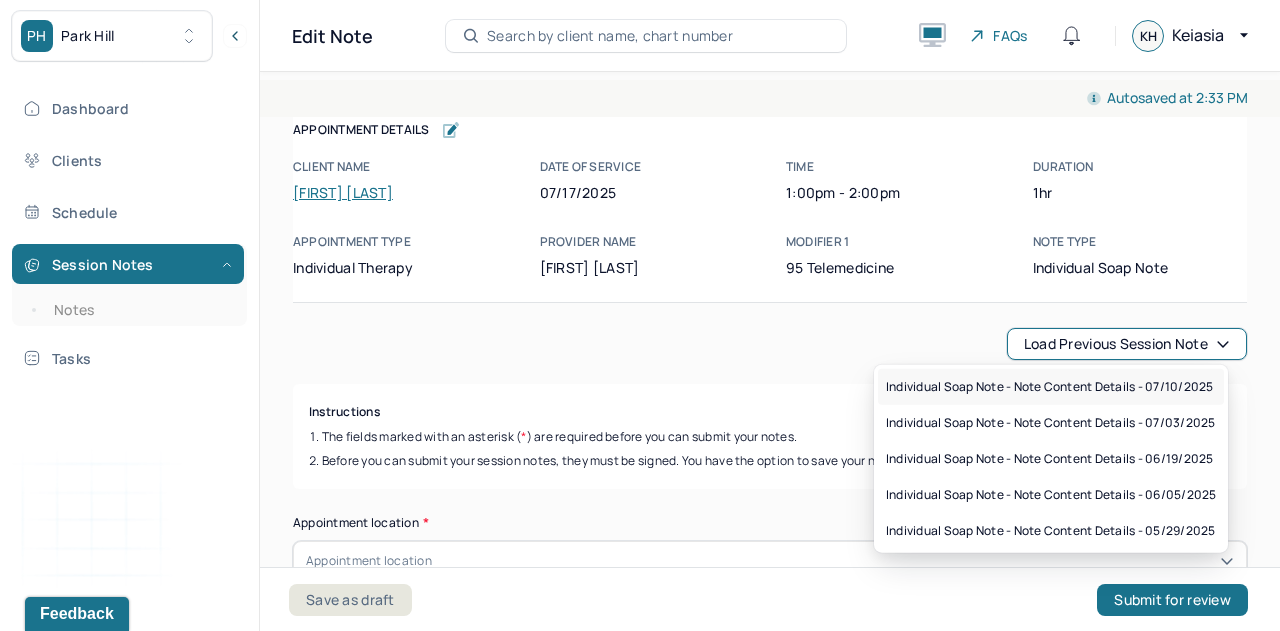 click on "Individual soap note   - Note content Details -   07/10/2025" at bounding box center [1049, 387] 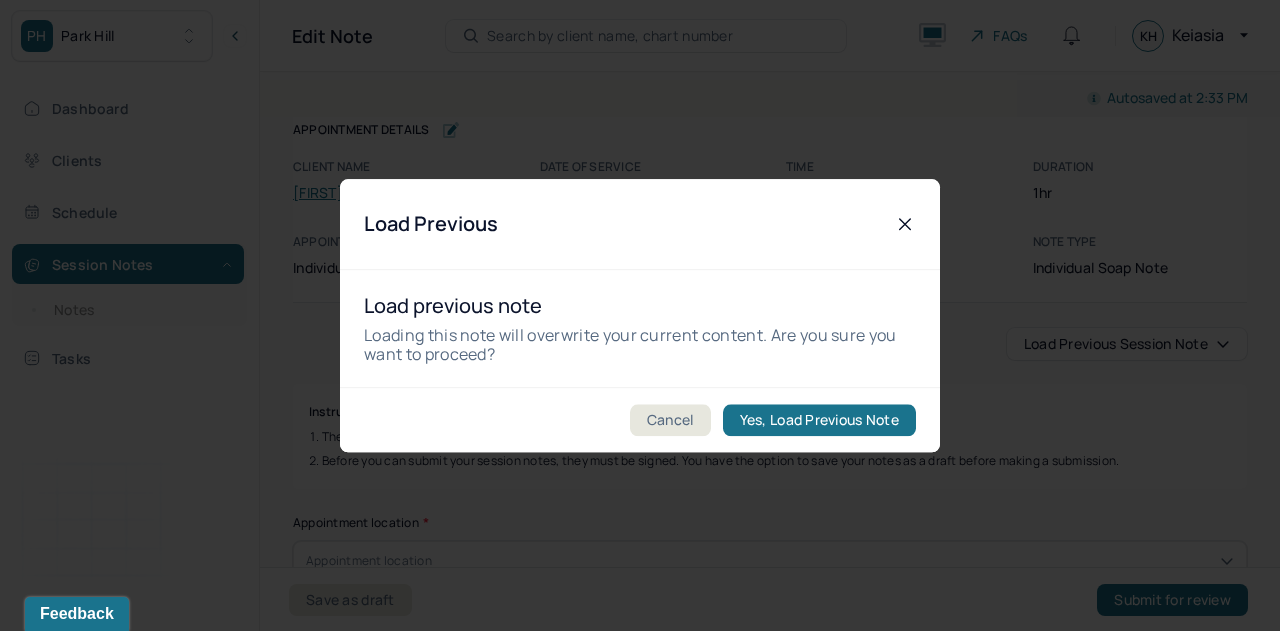 click on "Yes, Load Previous Note" at bounding box center (819, 420) 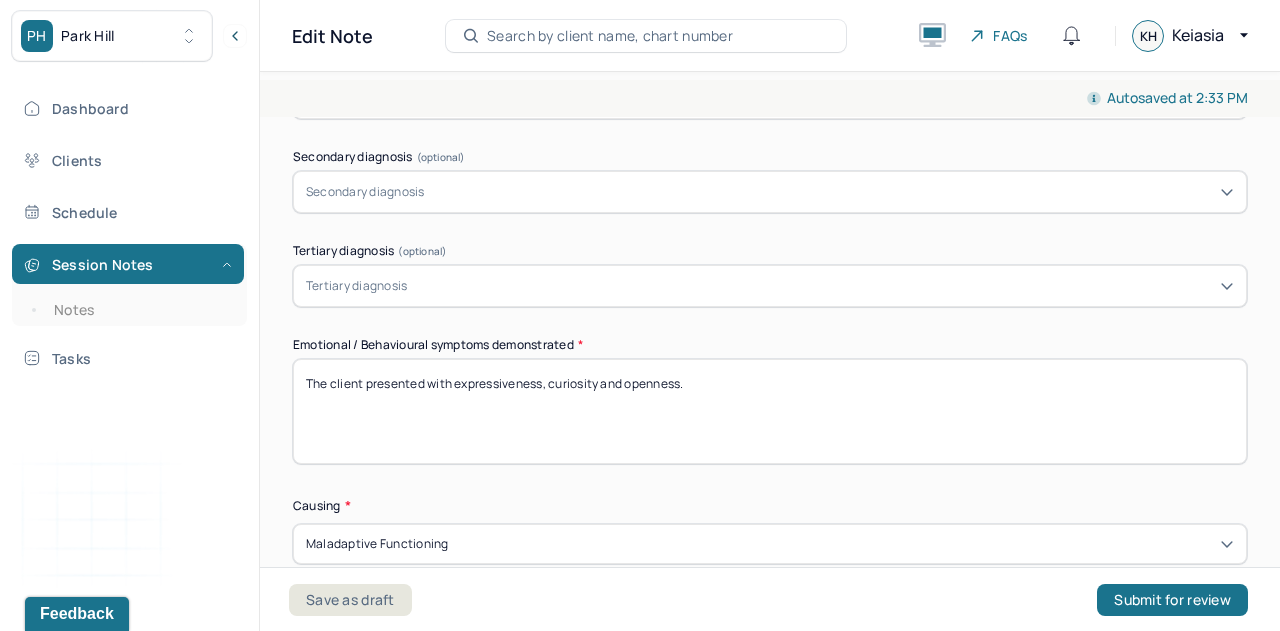 scroll, scrollTop: 565, scrollLeft: 0, axis: vertical 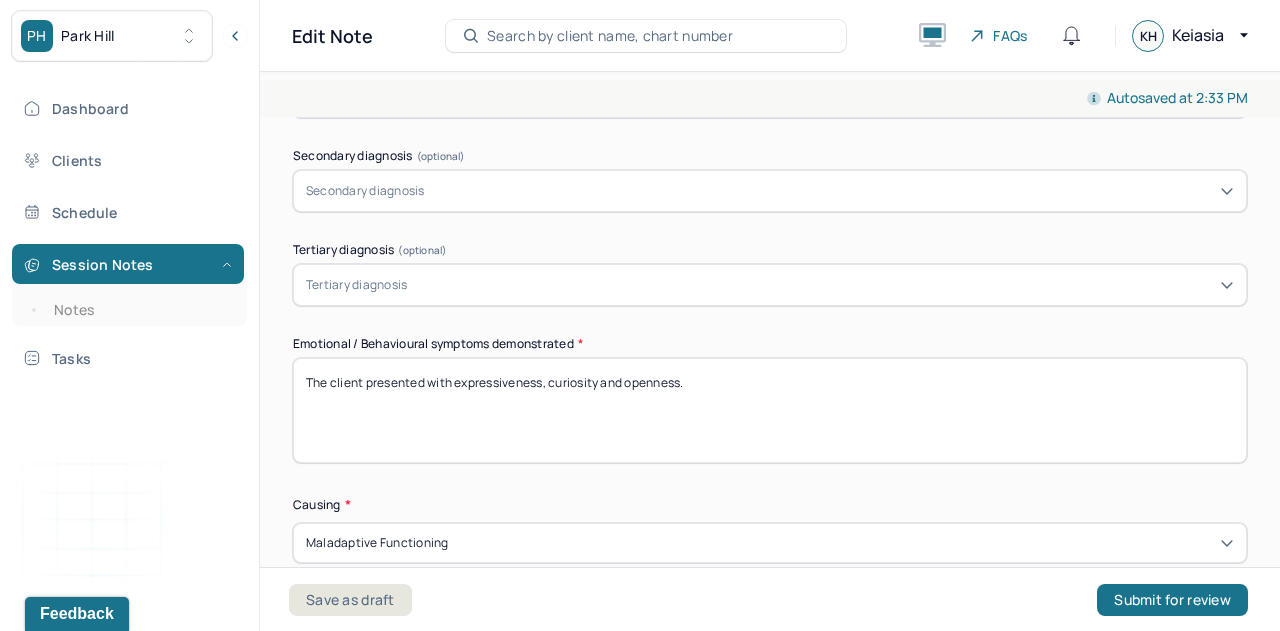 drag, startPoint x: 769, startPoint y: 387, endPoint x: 455, endPoint y: 362, distance: 314.99365 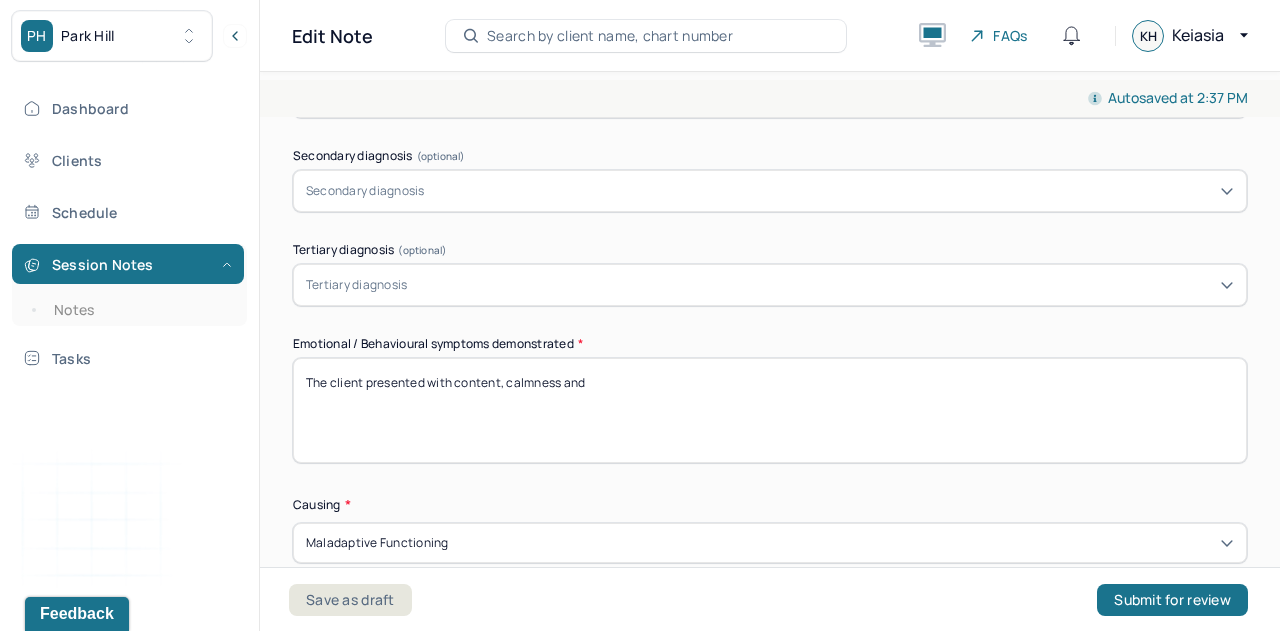 drag, startPoint x: 621, startPoint y: 379, endPoint x: 498, endPoint y: 377, distance: 123.01626 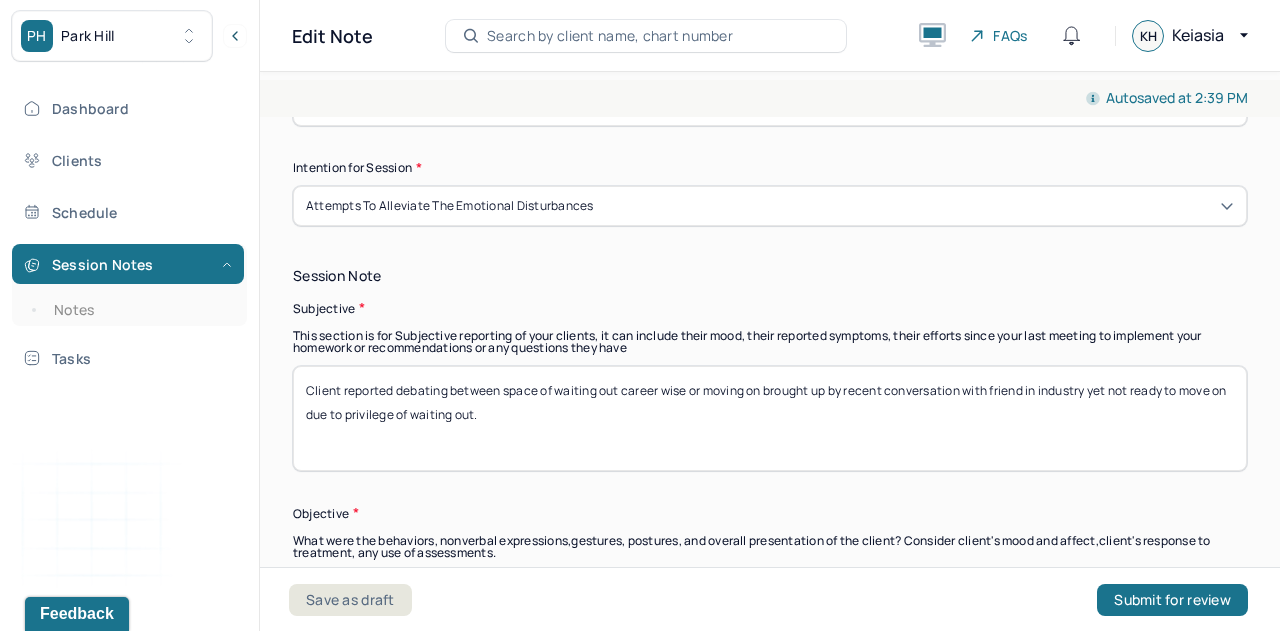 scroll, scrollTop: 1003, scrollLeft: 0, axis: vertical 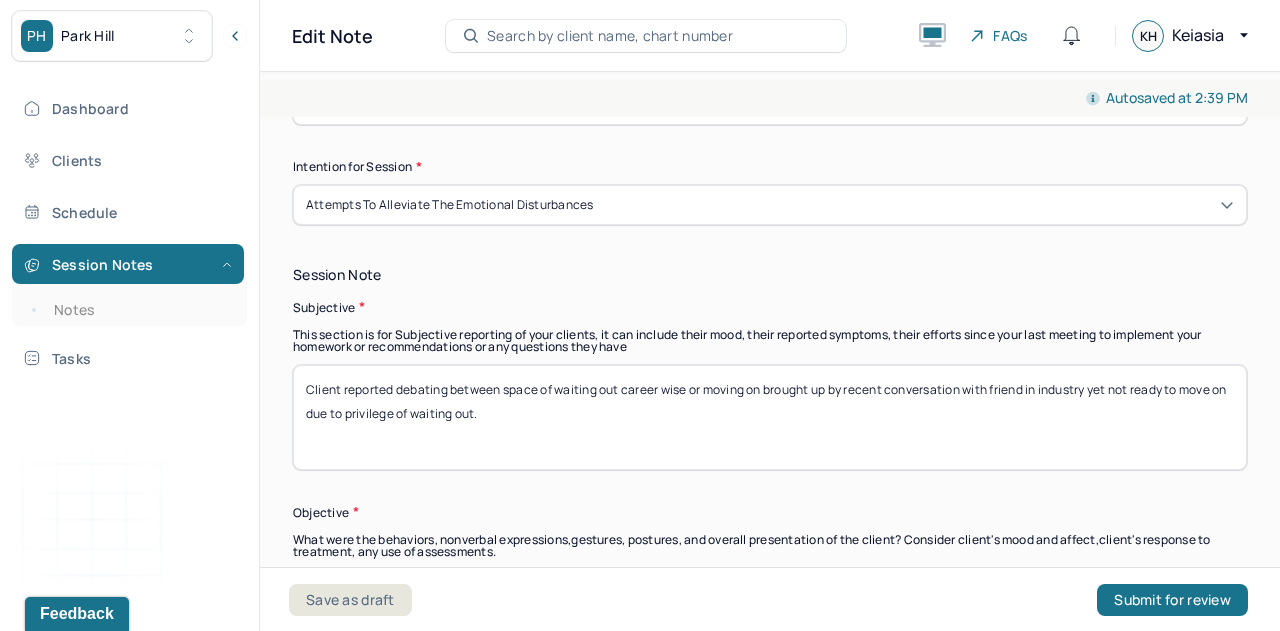 type on "The client presented with content, calmness and reflection." 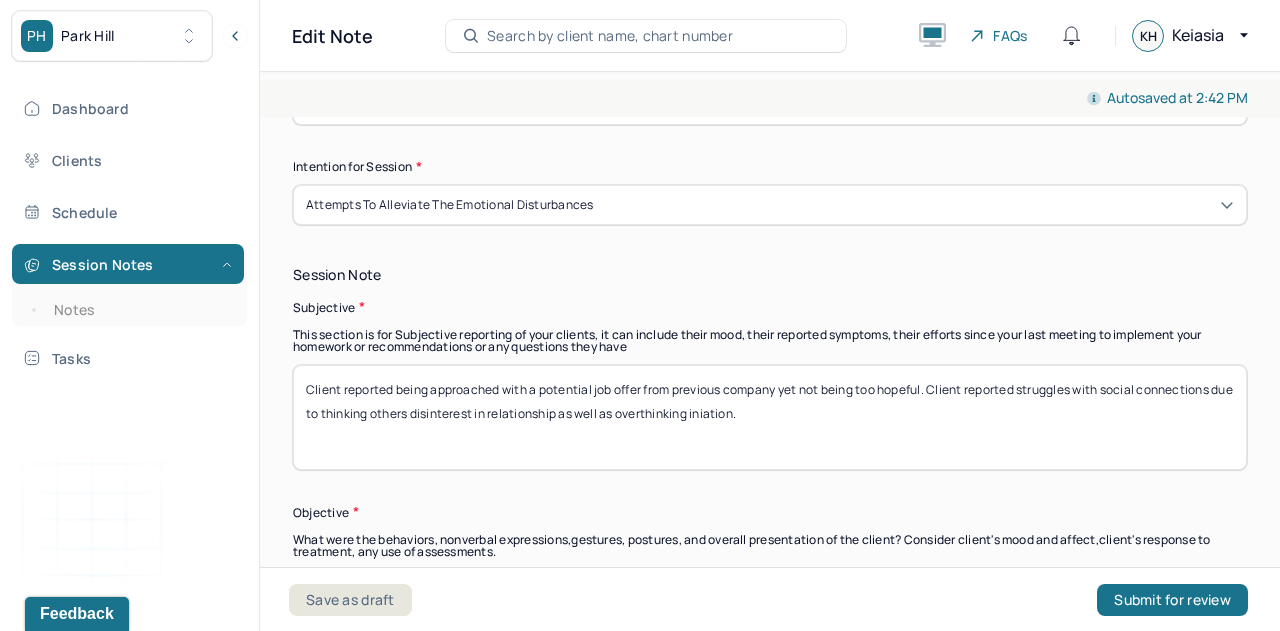 drag, startPoint x: 740, startPoint y: 411, endPoint x: 728, endPoint y: 442, distance: 33.24154 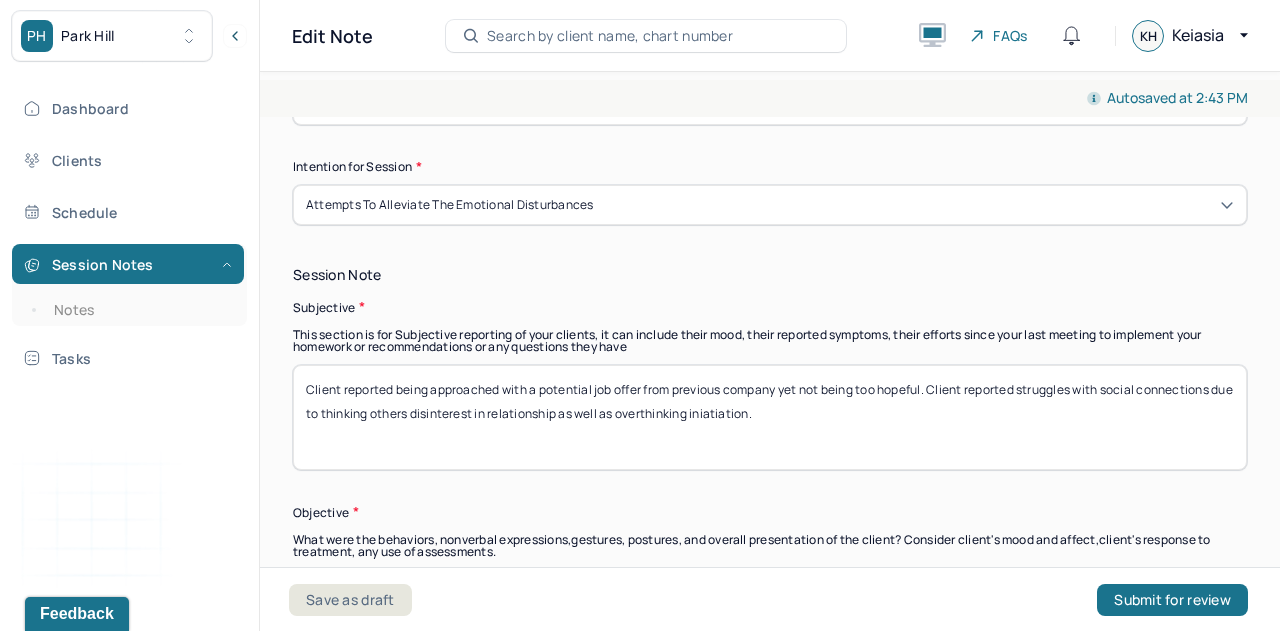 click on "Client reported being approached with a potential job offer from previous company yet not being too hopeful. Client reported struggles with social connections due to thinking others disinterest in relationship as well as overthinking iniaon." at bounding box center (770, 417) 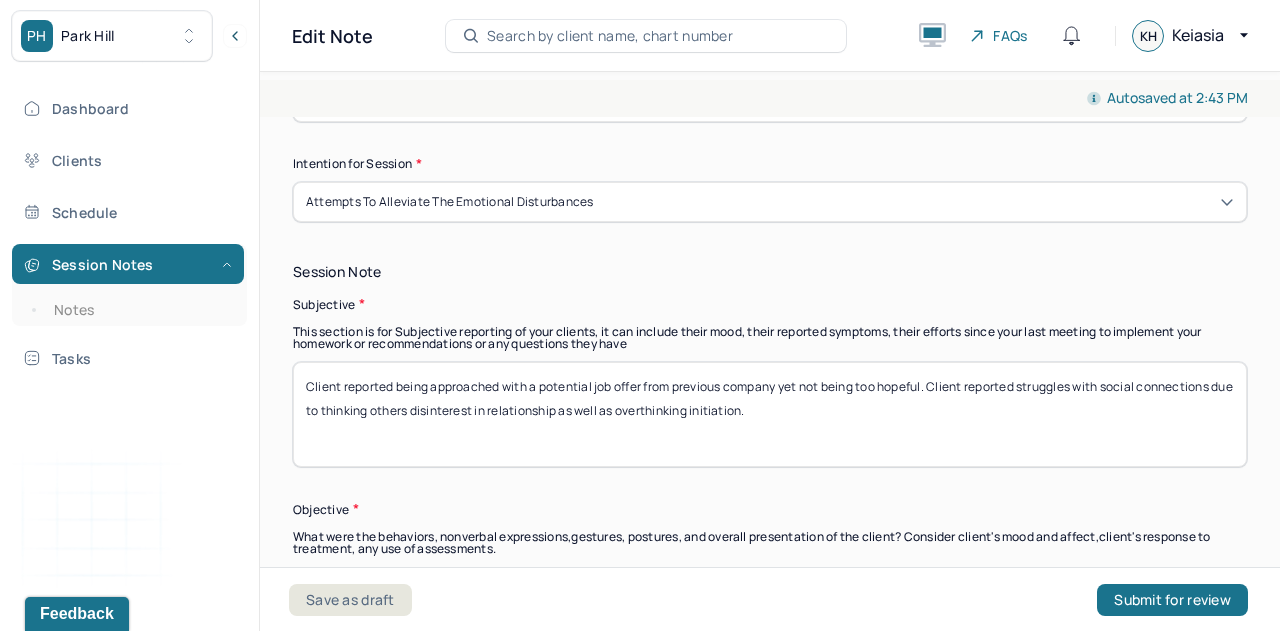 click on "Client reported being approached with a potential job offer from previous company yet not being too hopeful. Client reported struggles with social connections due to thinking others disinterest in relationship as well as overthinking iniatiation." at bounding box center (770, 414) 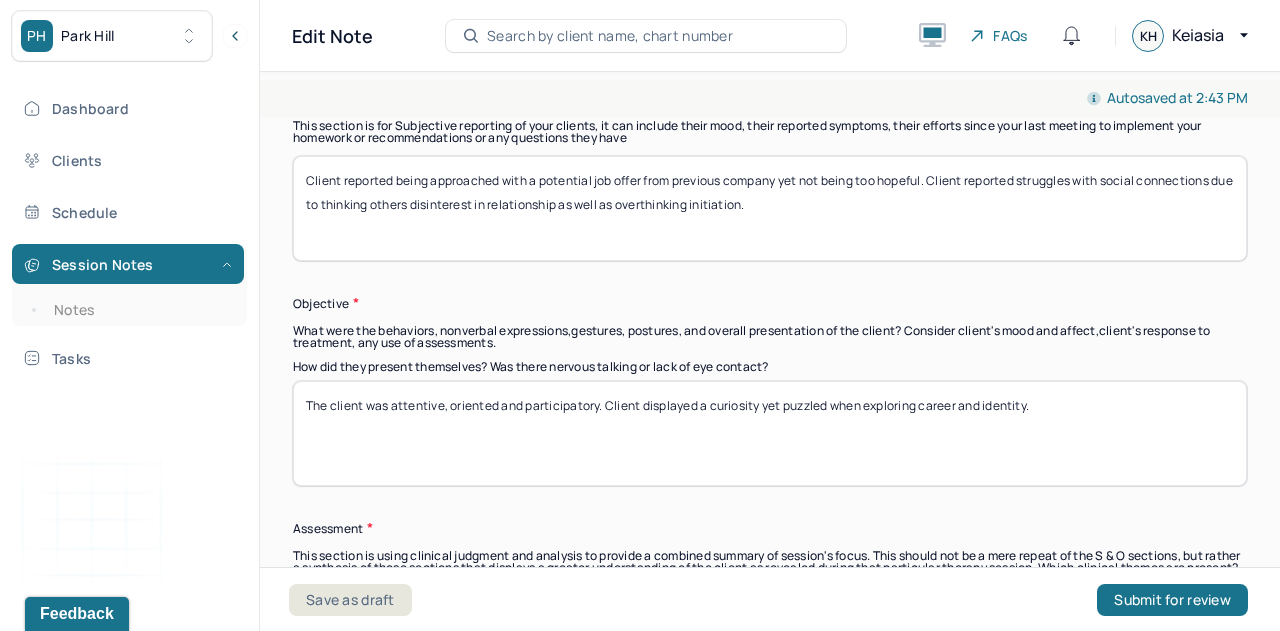 scroll, scrollTop: 1213, scrollLeft: 0, axis: vertical 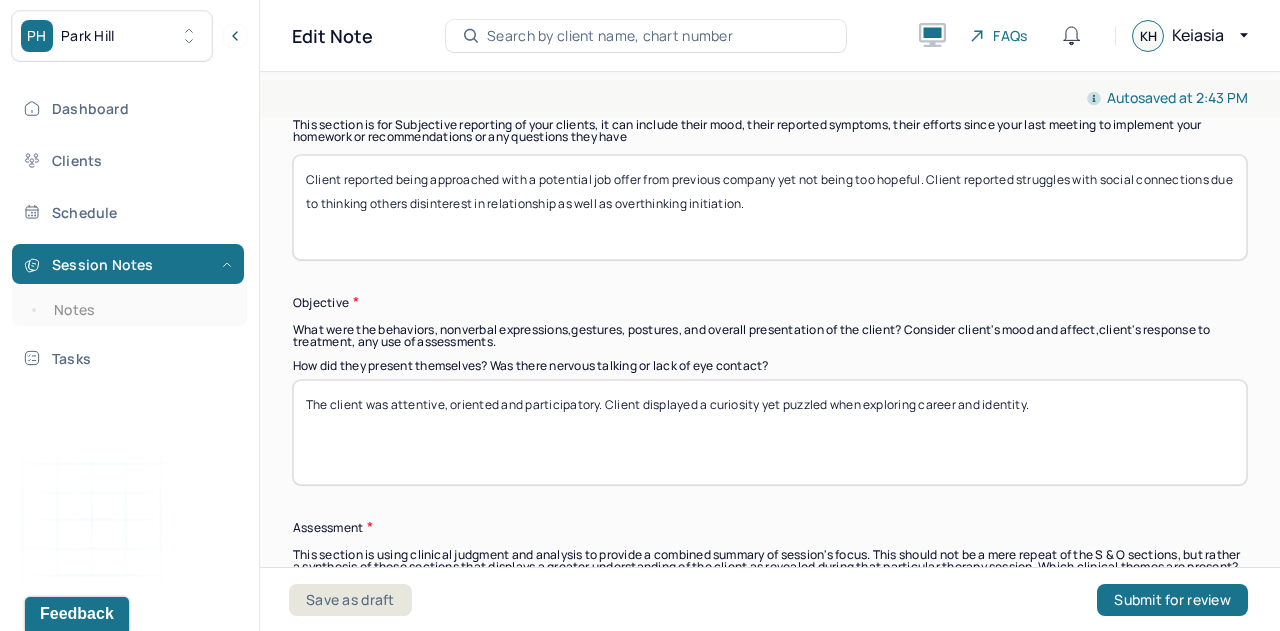 type on "Client reported being approached with a potential job offer from previous company yet not being too hopeful. Client reported struggles with social connections due to thinking others disinterest in relationship as well as overthinking initiation." 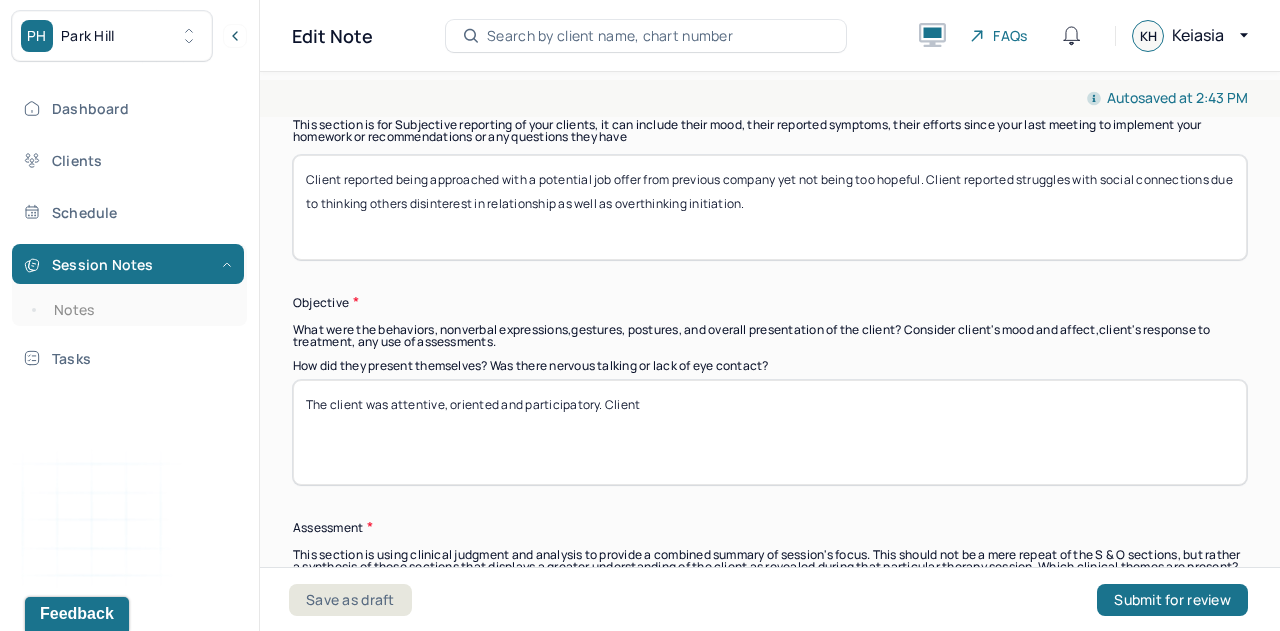 paste on "The client succumbed to cognitive distortions and worst case thinking throughout the session which increased their baseline worry, frustration, and sadness." 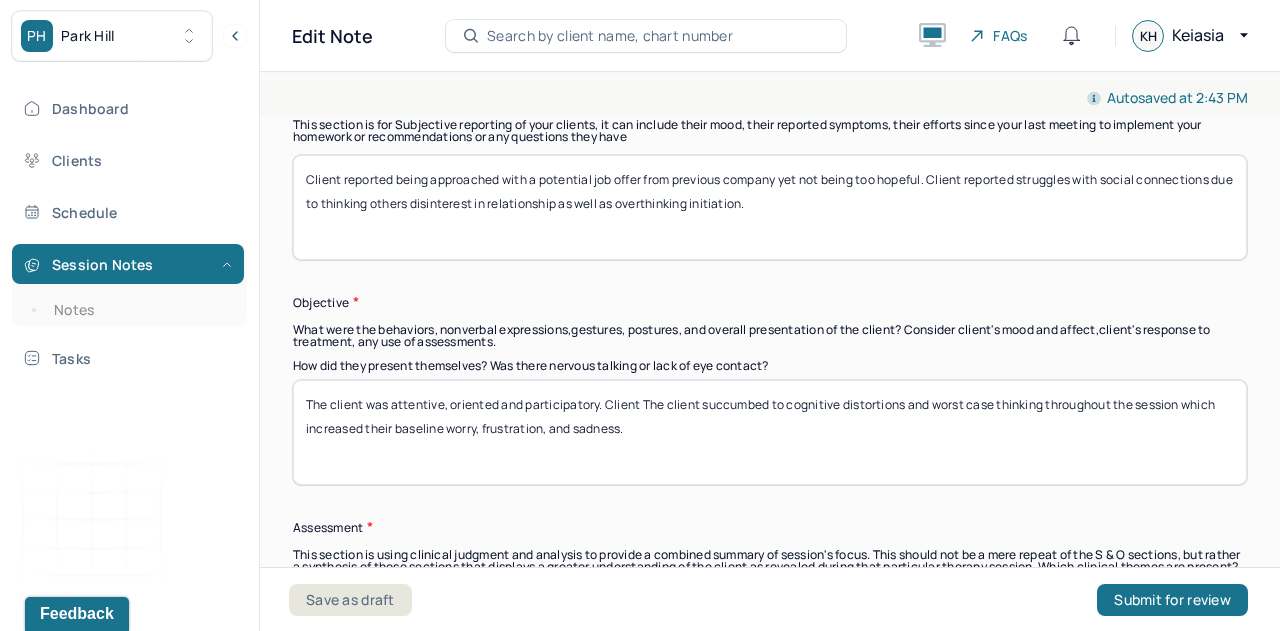 drag, startPoint x: 643, startPoint y: 404, endPoint x: 767, endPoint y: 404, distance: 124 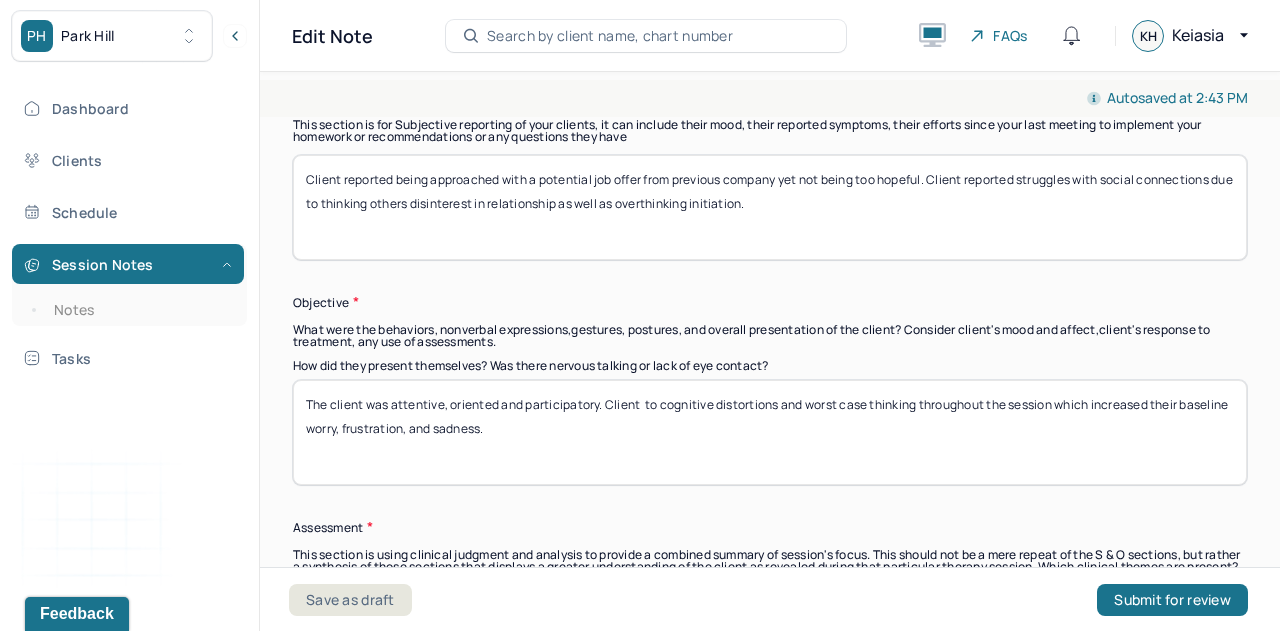 drag, startPoint x: 781, startPoint y: 403, endPoint x: 831, endPoint y: 448, distance: 67.26812 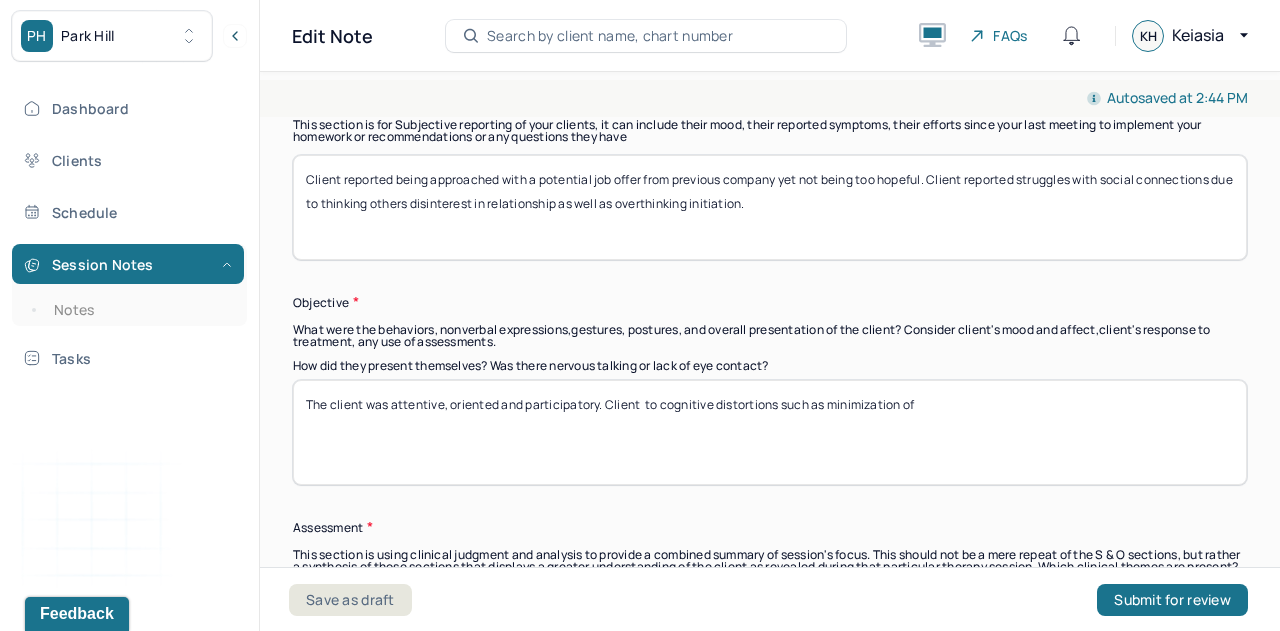 click on "The client was attentive, oriented and participatory. Client  to cognitive distortions such as minimization of" at bounding box center [770, 432] 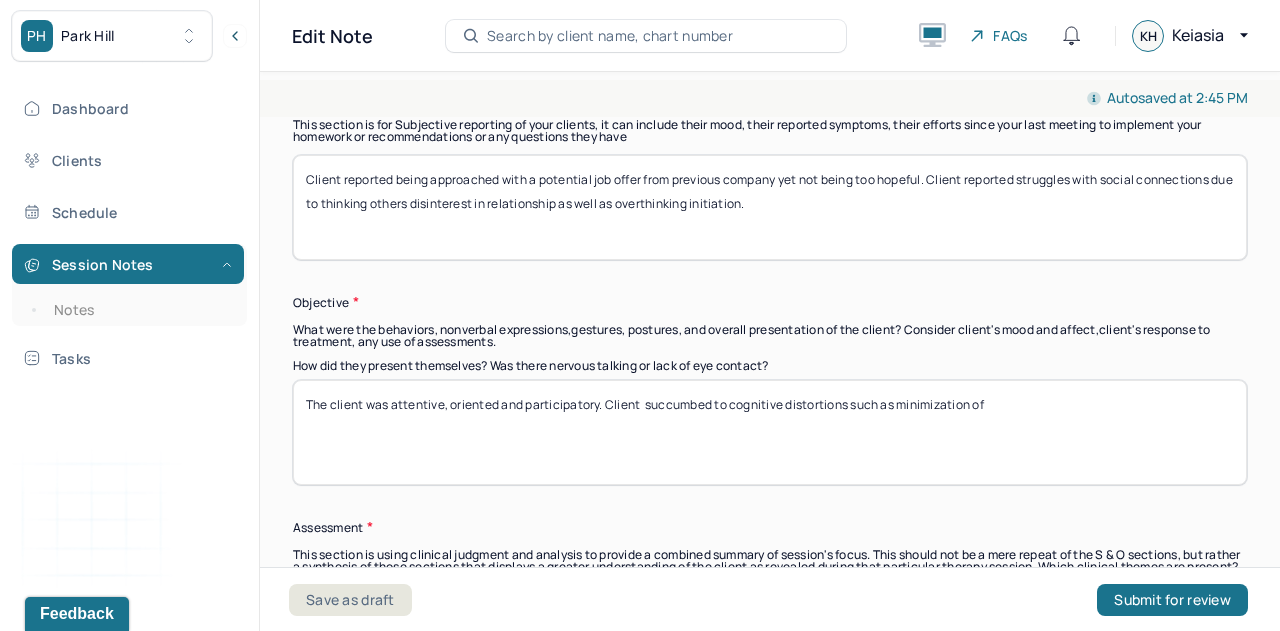 click on "The client was attentive, oriented and participatory. Client  succumbed to cognitive distortions such as minimization of" at bounding box center (770, 432) 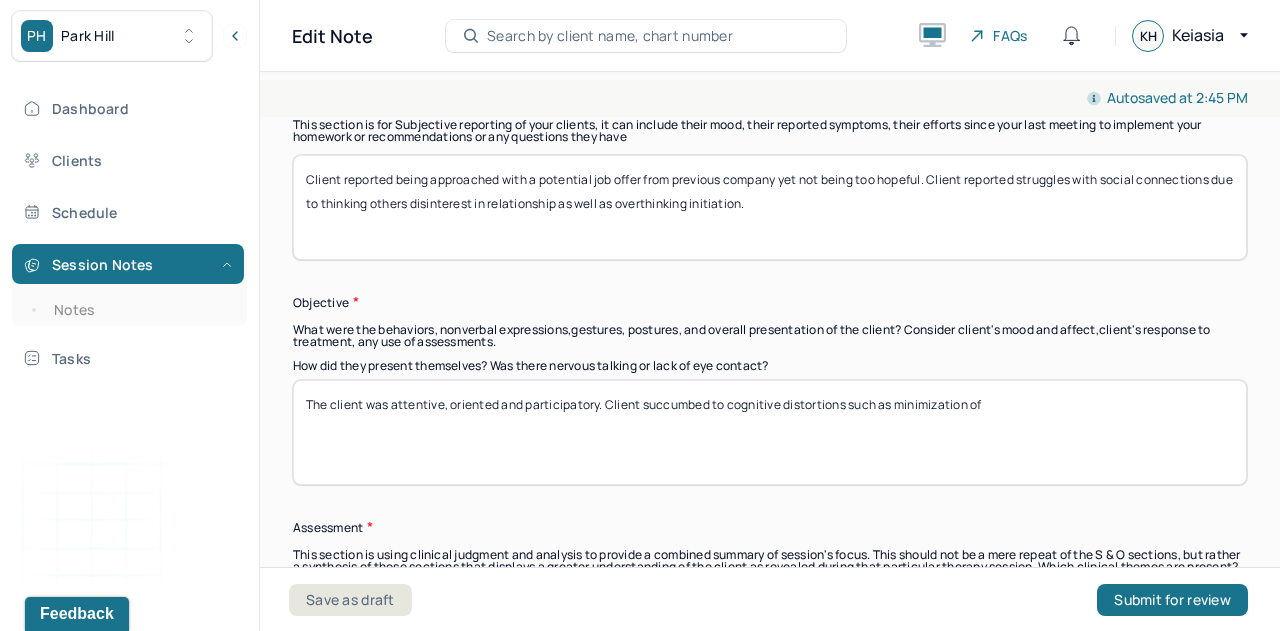 click on "The client was attentive, oriented and participatory. Client succumbed to cognitive distortions such as minimization of" at bounding box center [770, 432] 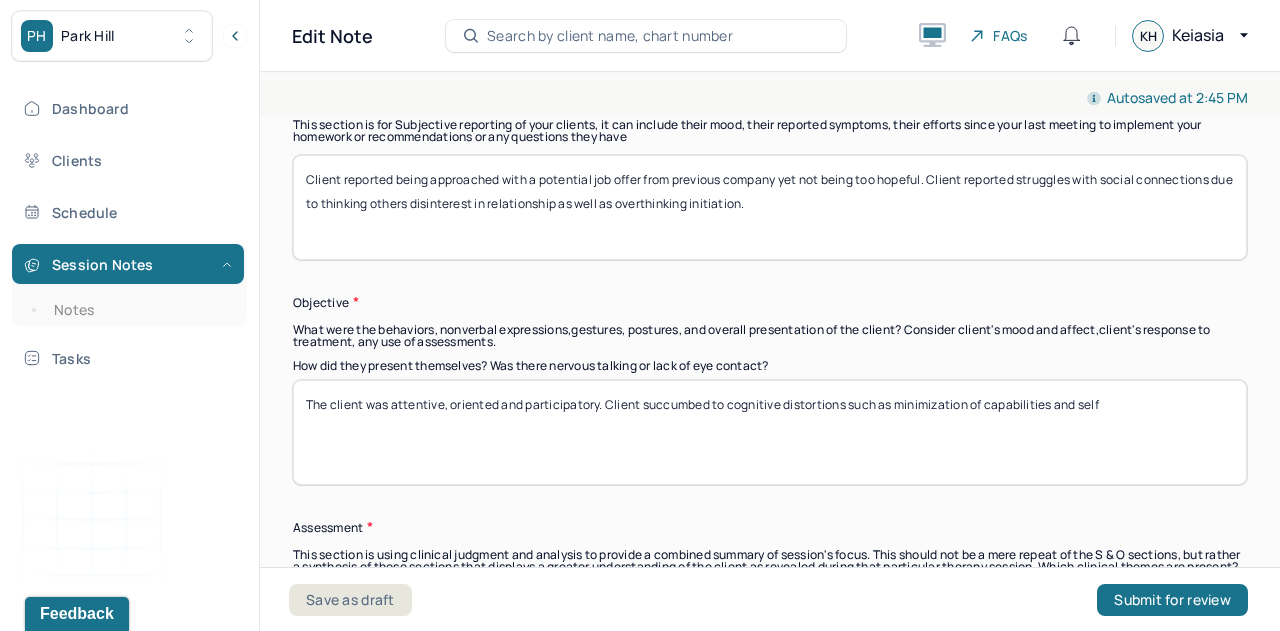 click on "The client was attentive, oriented and participatory. Client succumbed to cognitive distortions such as minimization of capabilties and self" at bounding box center (770, 432) 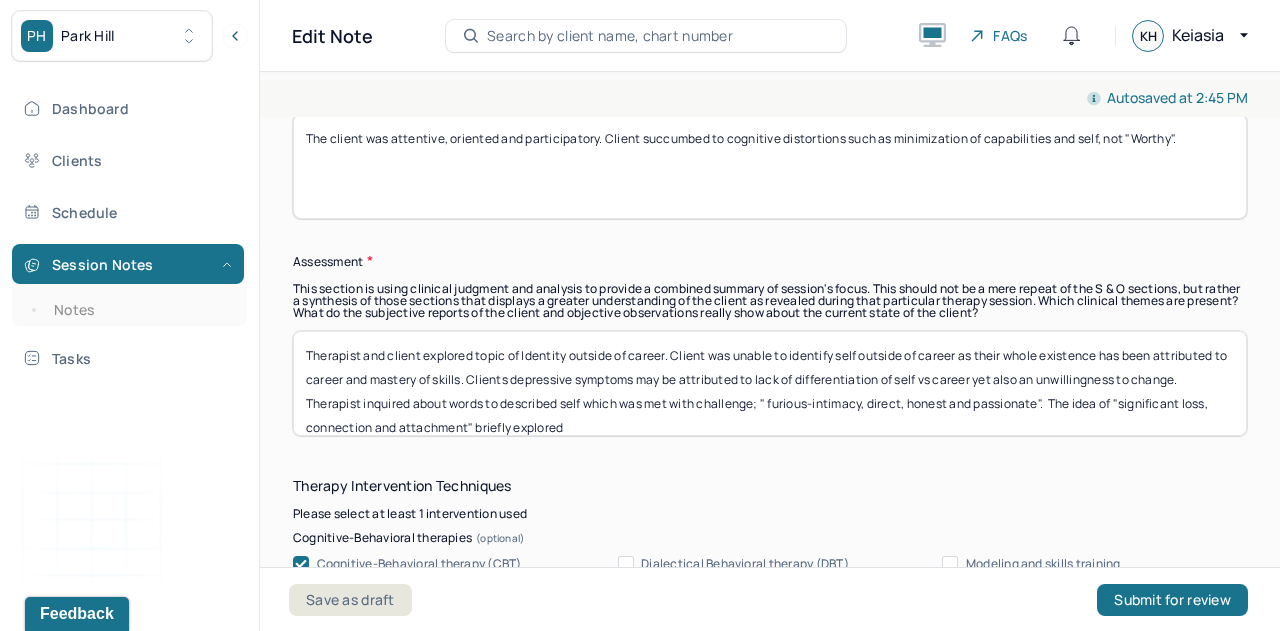 scroll, scrollTop: 1480, scrollLeft: 0, axis: vertical 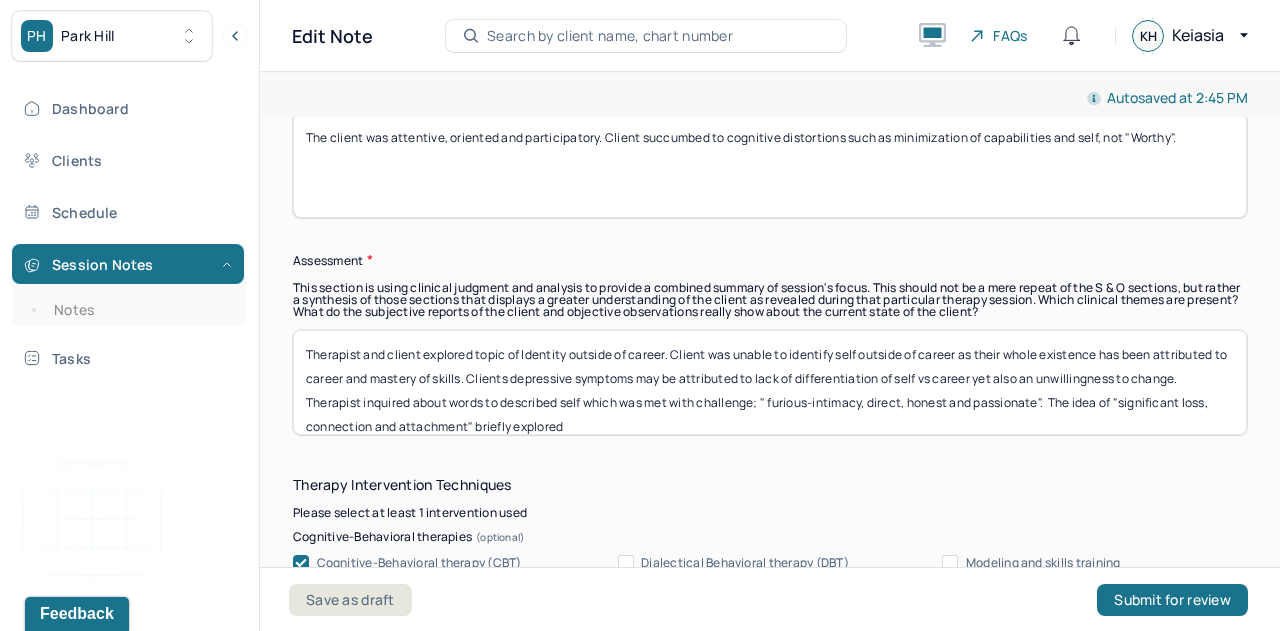 type on "The client was attentive, oriented and participatory. Client succumbed to cognitive distortions such as minimization of capabilities and self, not "Worthy"." 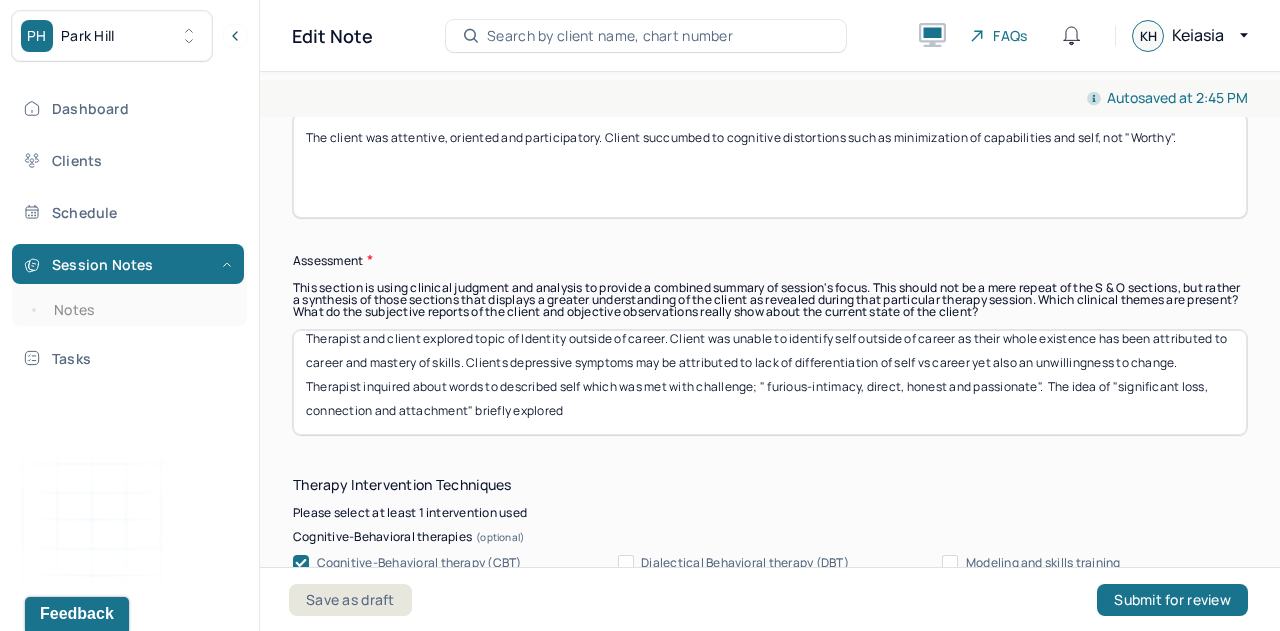 drag, startPoint x: 309, startPoint y: 349, endPoint x: 778, endPoint y: 431, distance: 476.11447 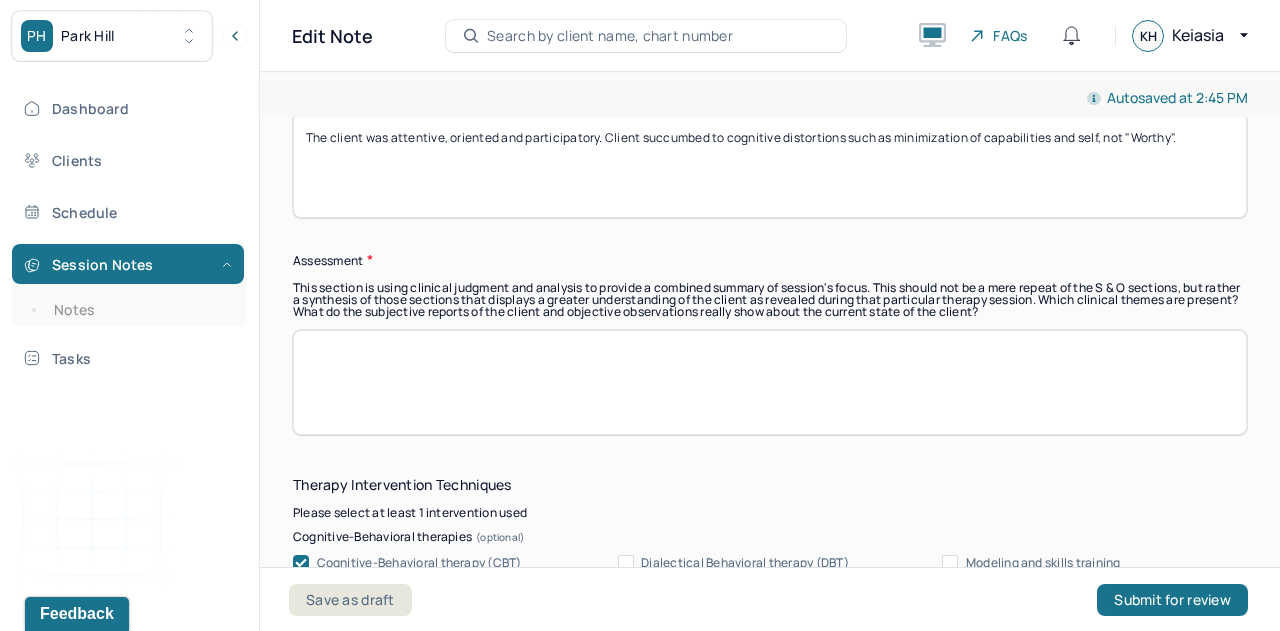 scroll, scrollTop: 0, scrollLeft: 0, axis: both 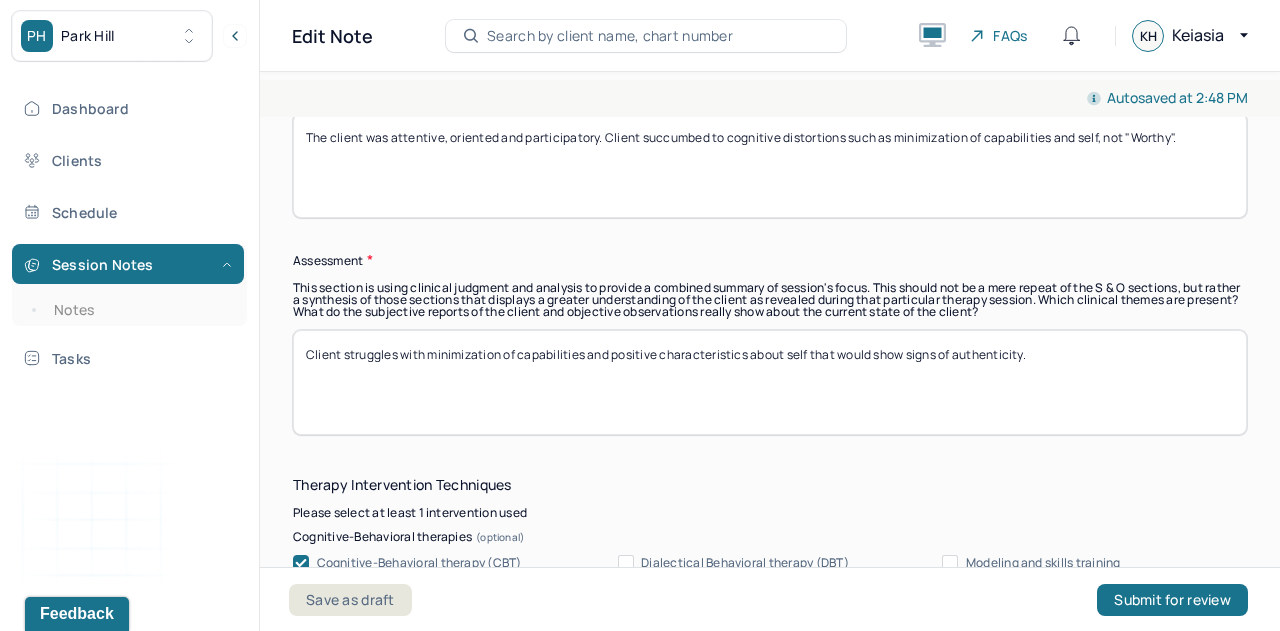 type on "Client struggles with minimization of capabilities and positive characteristics about self that would show signs of authenticity." 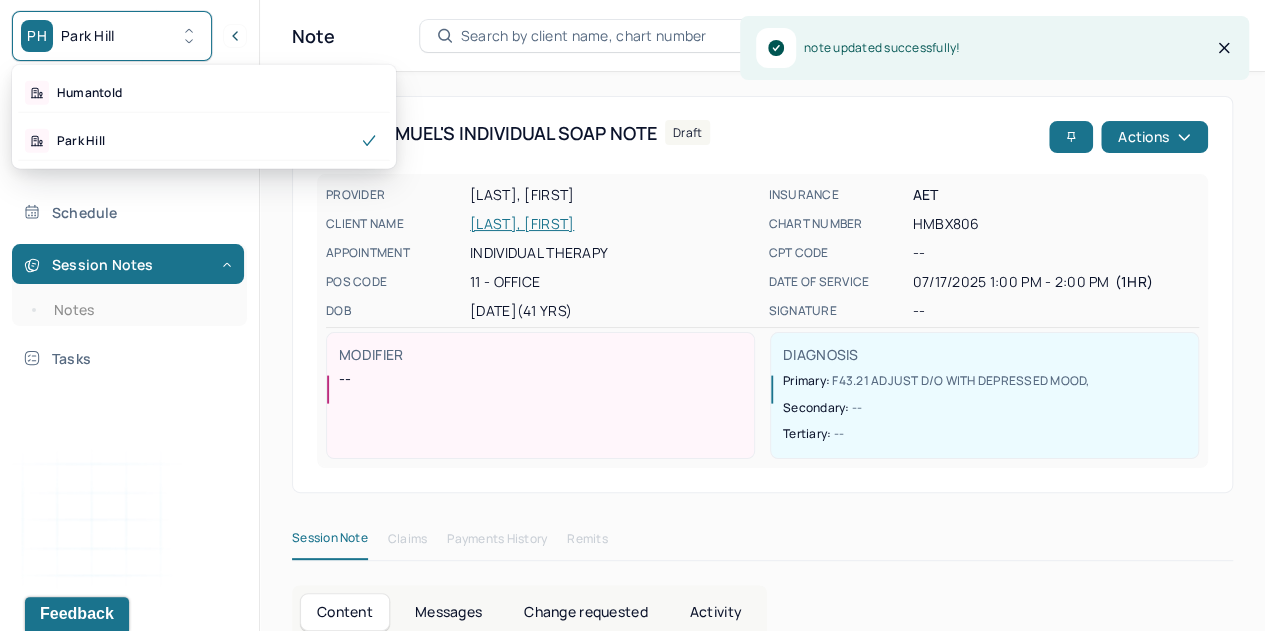 click on "PH Park Hill" at bounding box center [112, 36] 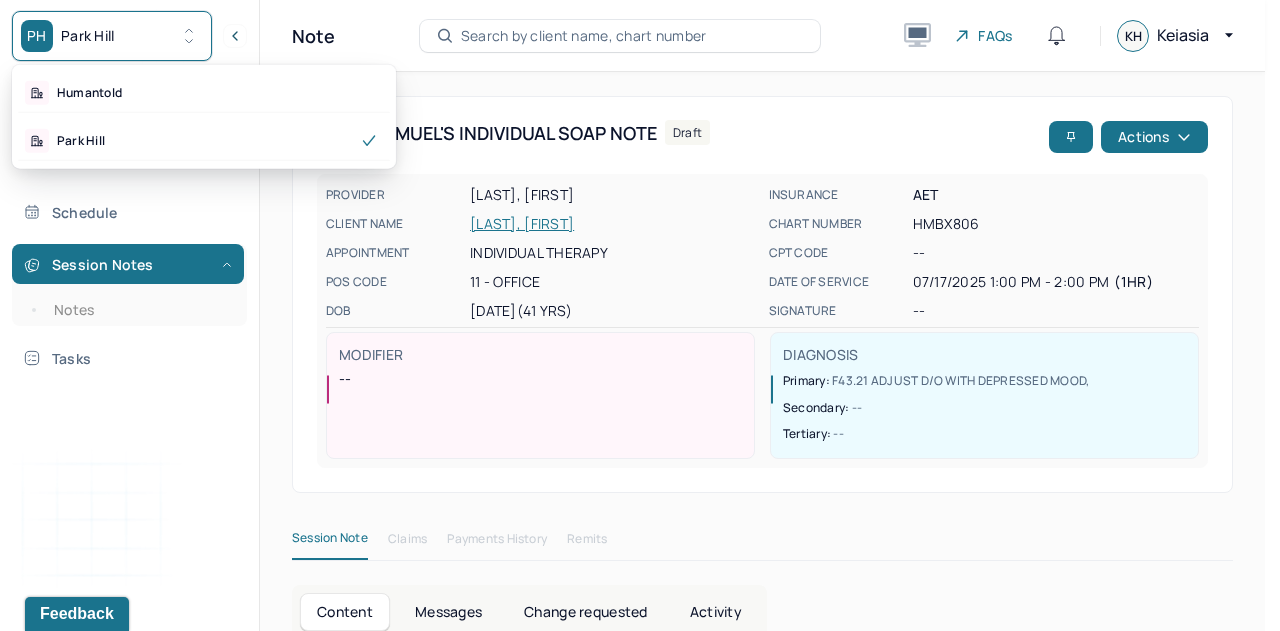 click on "Humantold" at bounding box center [204, 93] 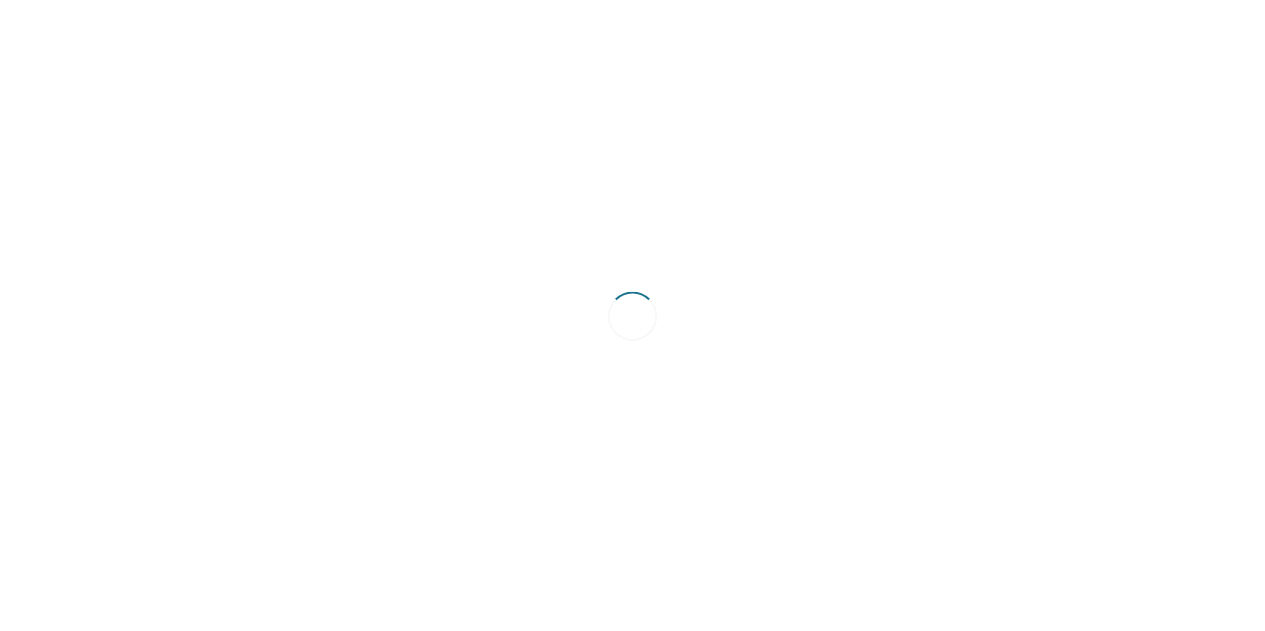 scroll, scrollTop: 0, scrollLeft: 0, axis: both 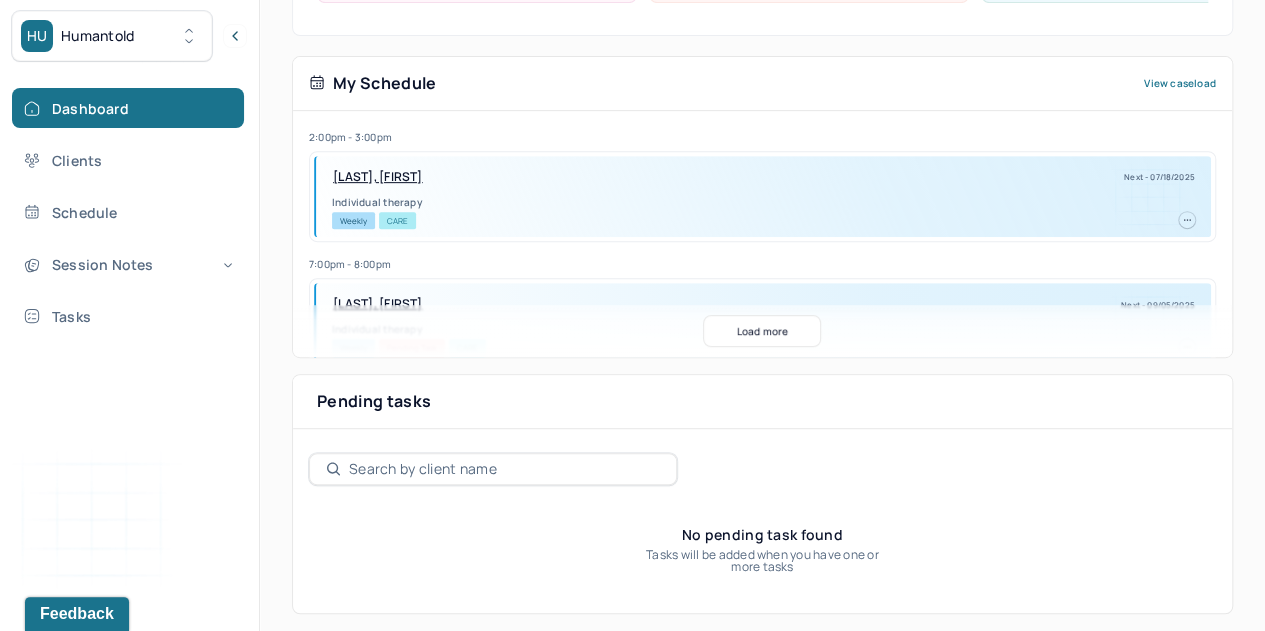 click on "Load more" at bounding box center [762, 331] 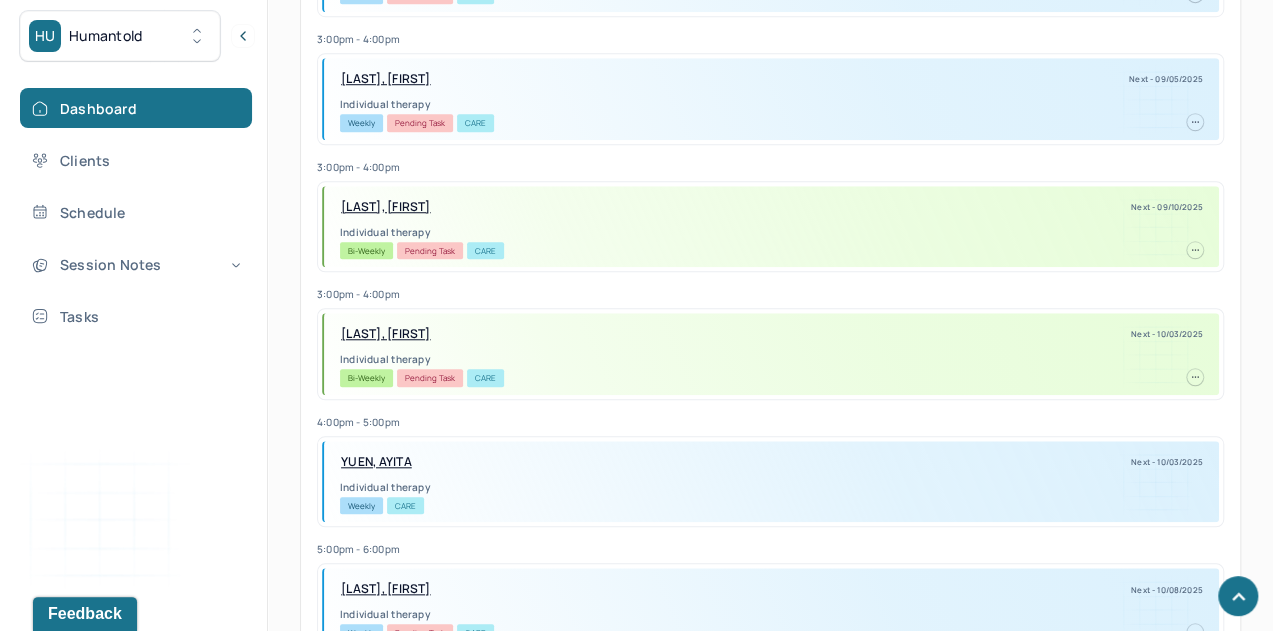 scroll, scrollTop: 719, scrollLeft: 0, axis: vertical 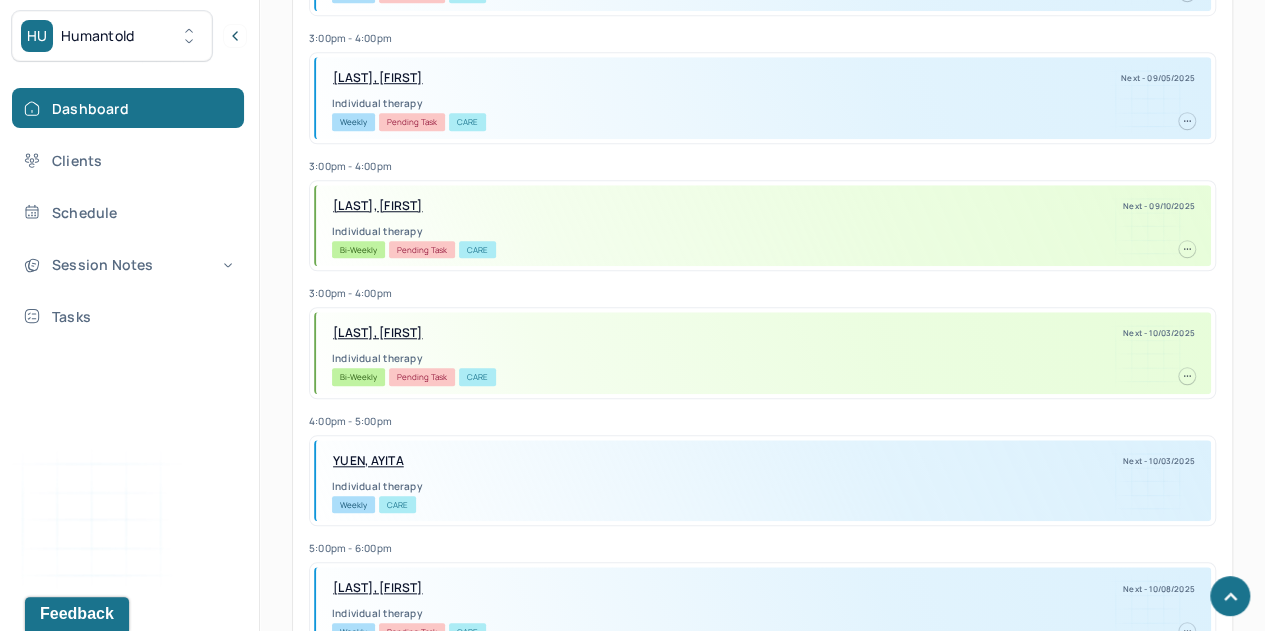 click on "[LAST], [FIRST]" at bounding box center [378, 333] 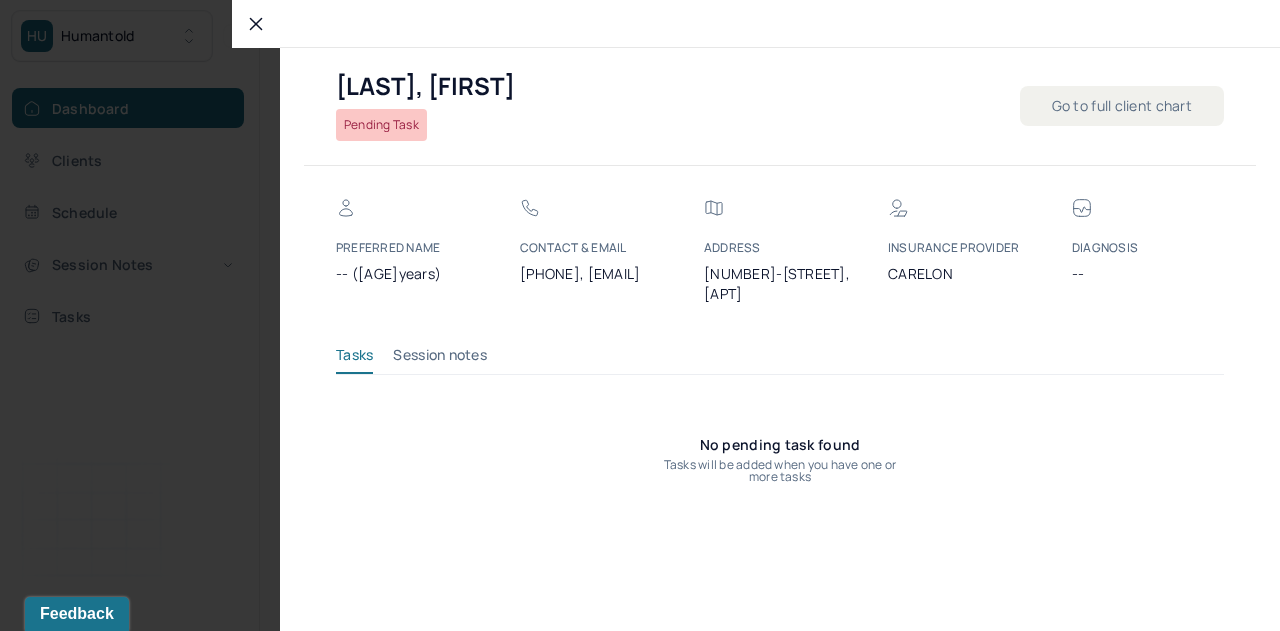 click on "Go to full client chart" at bounding box center (1122, 106) 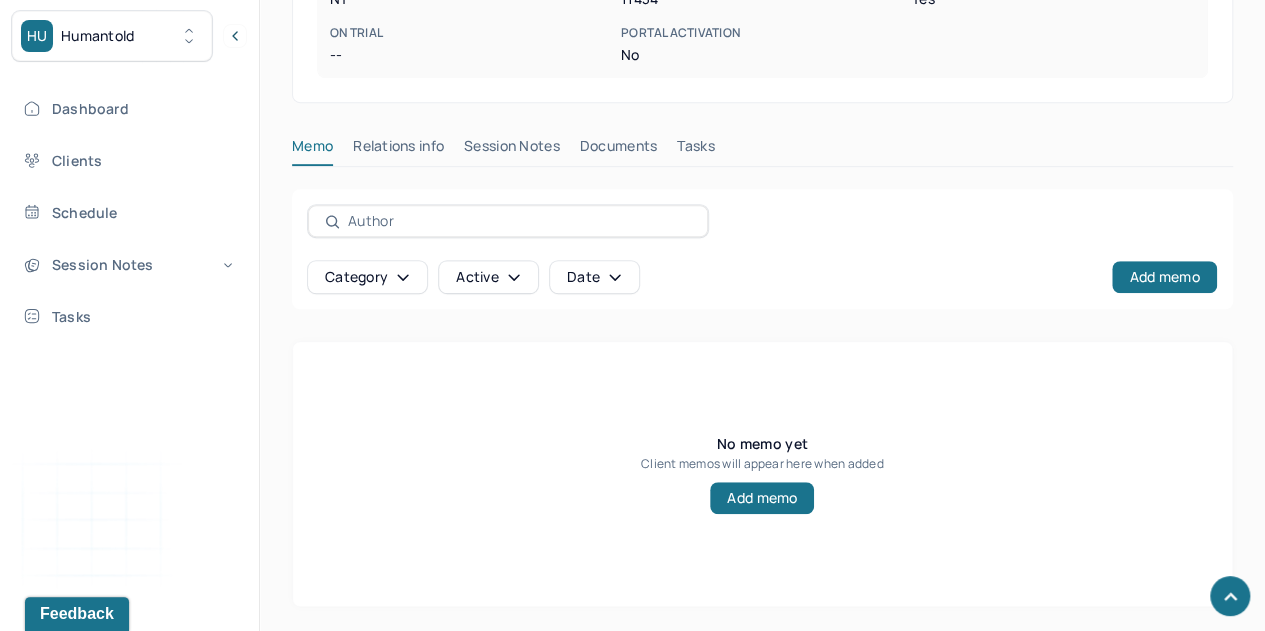 scroll, scrollTop: 536, scrollLeft: 0, axis: vertical 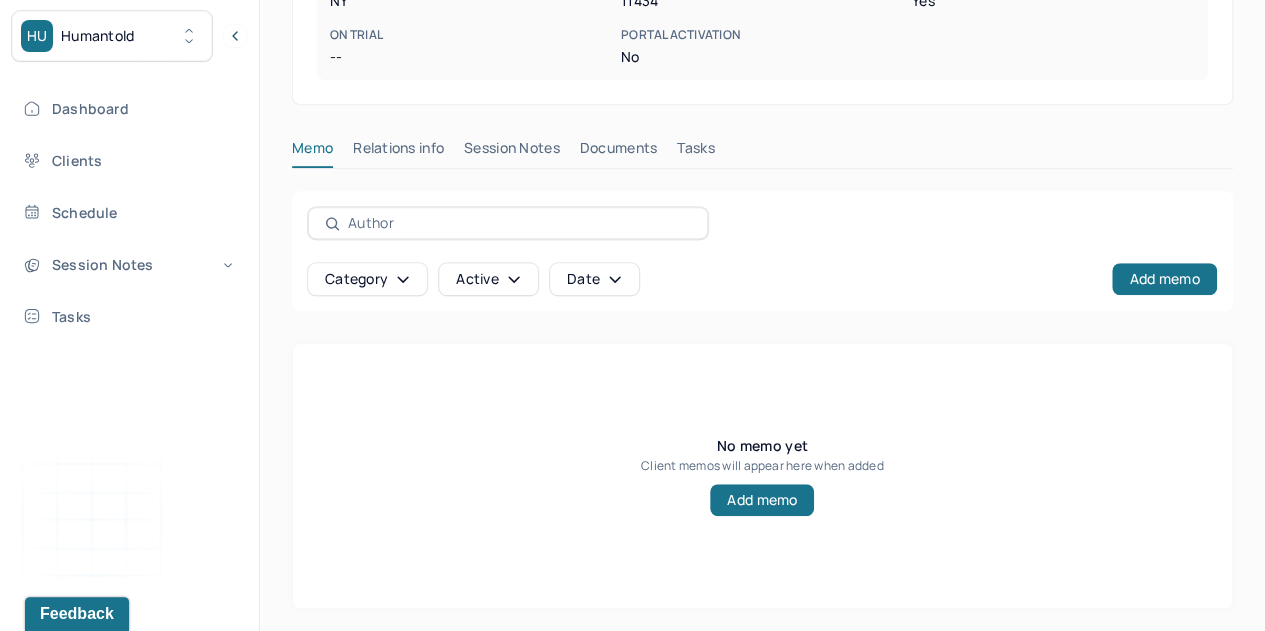 click on "Session Notes" at bounding box center [512, 152] 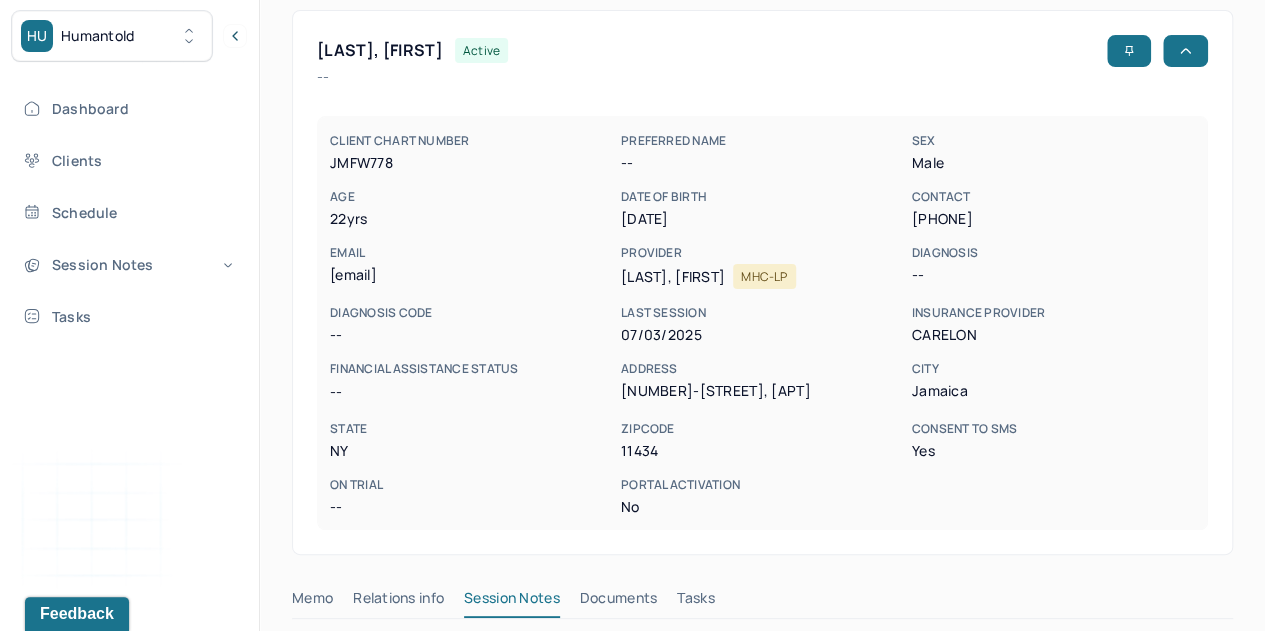 scroll, scrollTop: 466, scrollLeft: 0, axis: vertical 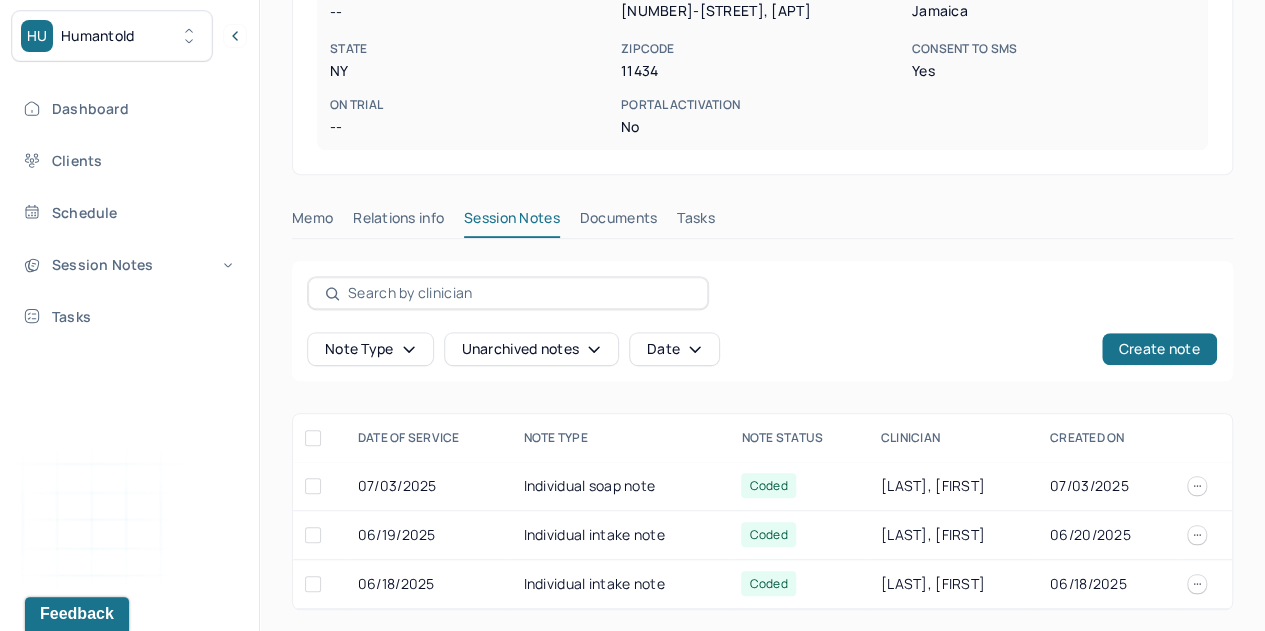 click on "Individual soap note" at bounding box center (620, 486) 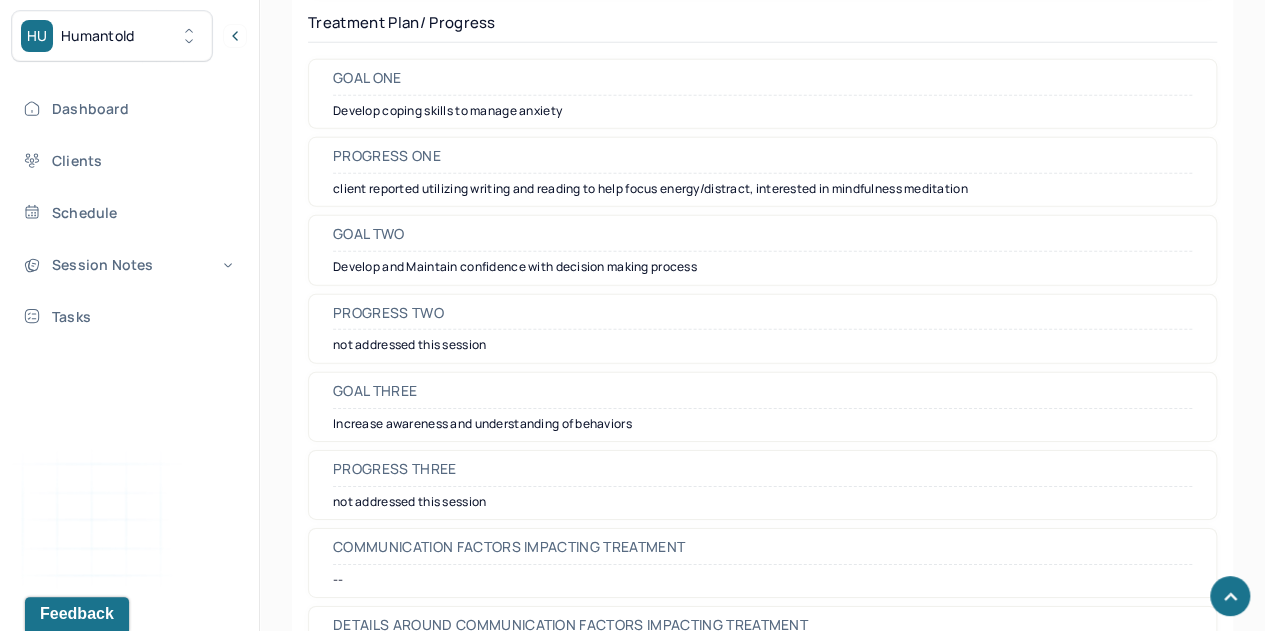 scroll, scrollTop: 2971, scrollLeft: 0, axis: vertical 